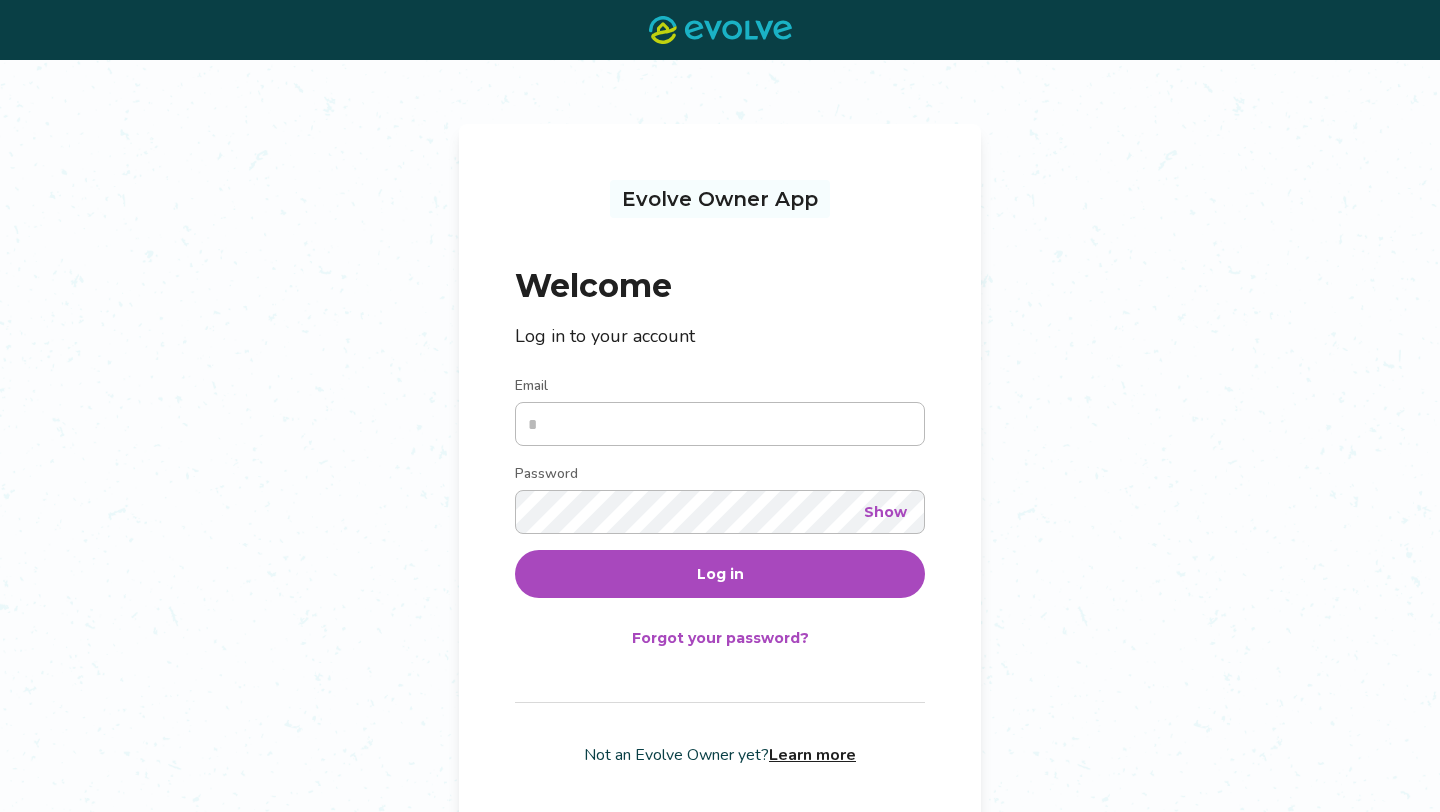 type on "**********" 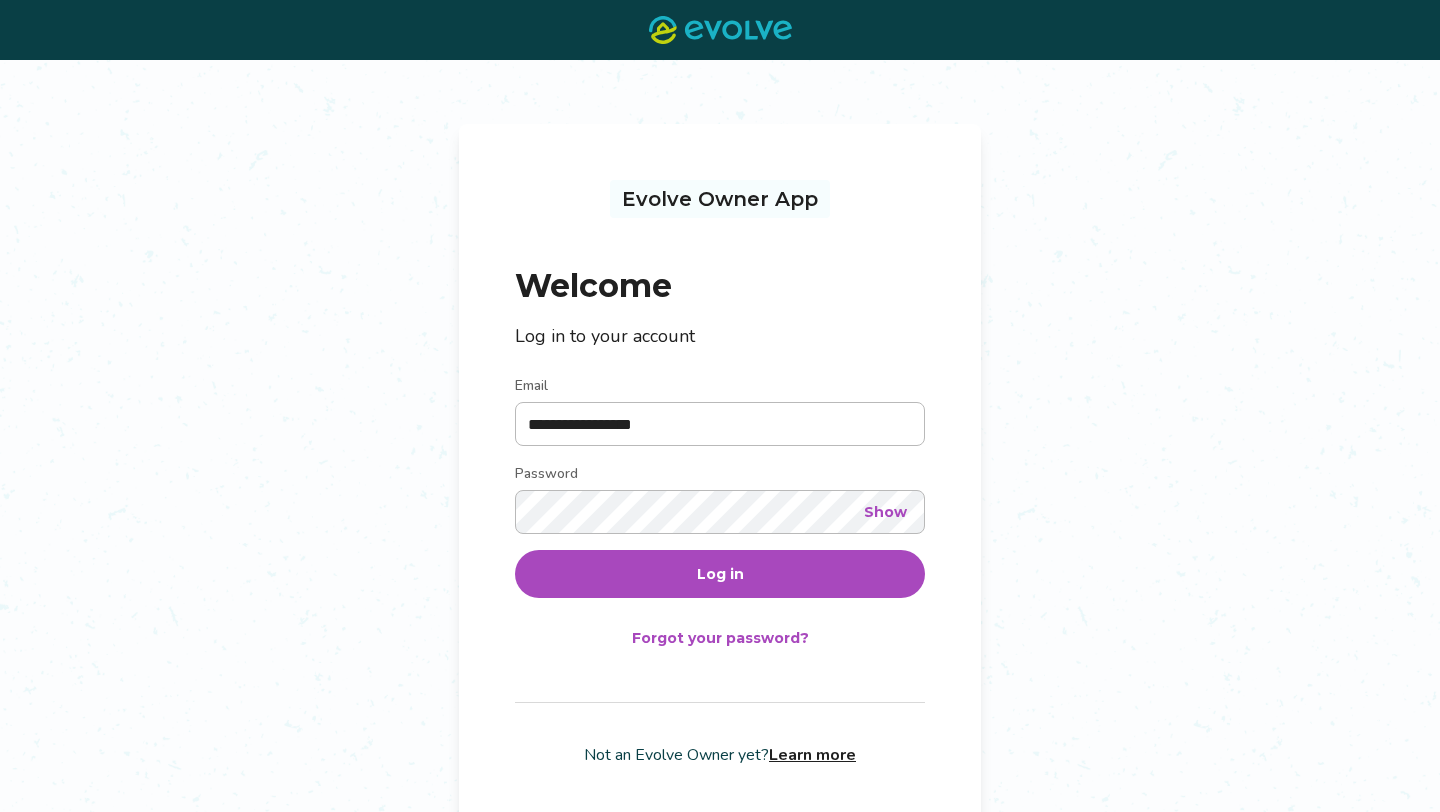 scroll, scrollTop: 0, scrollLeft: 0, axis: both 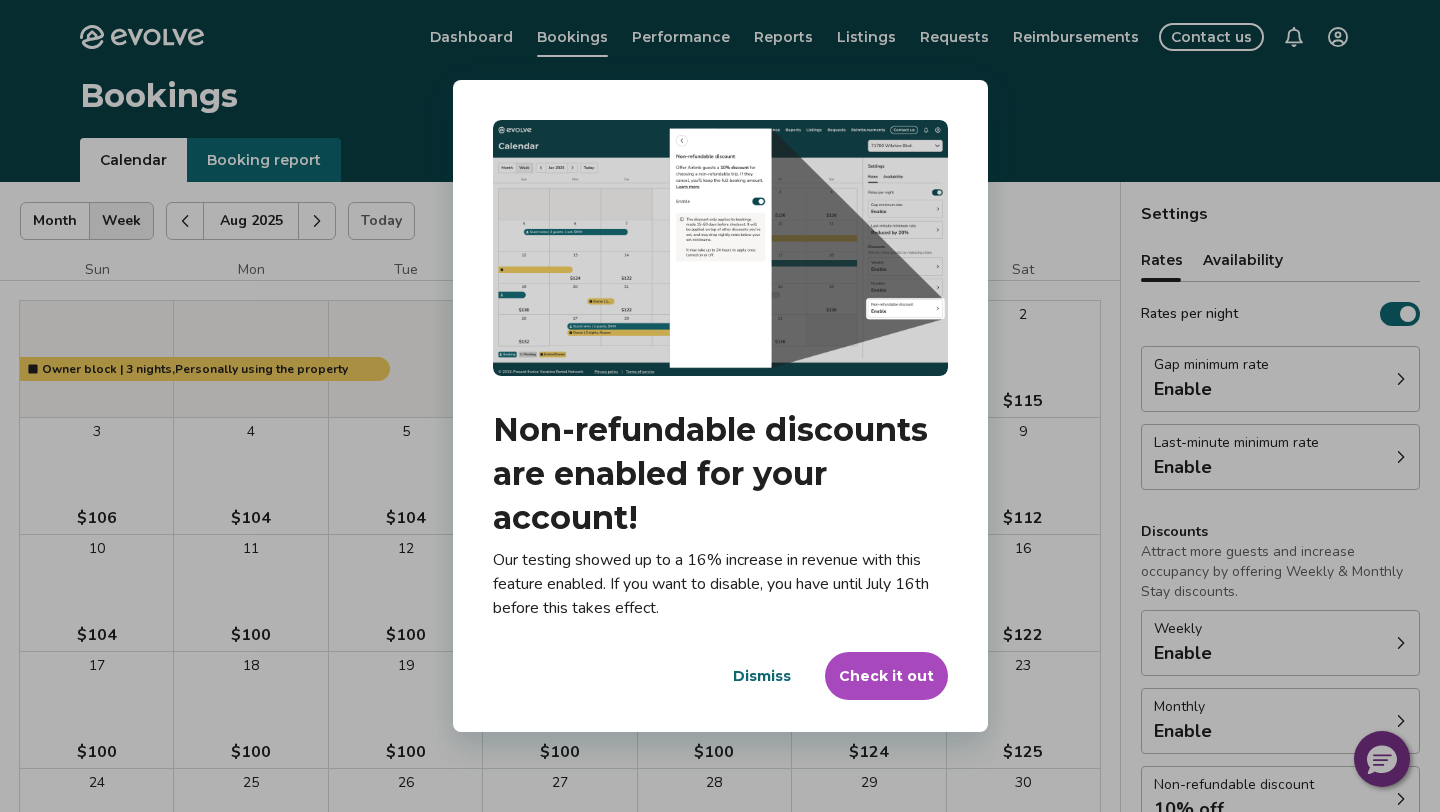 click on "Dismiss" at bounding box center [762, 676] 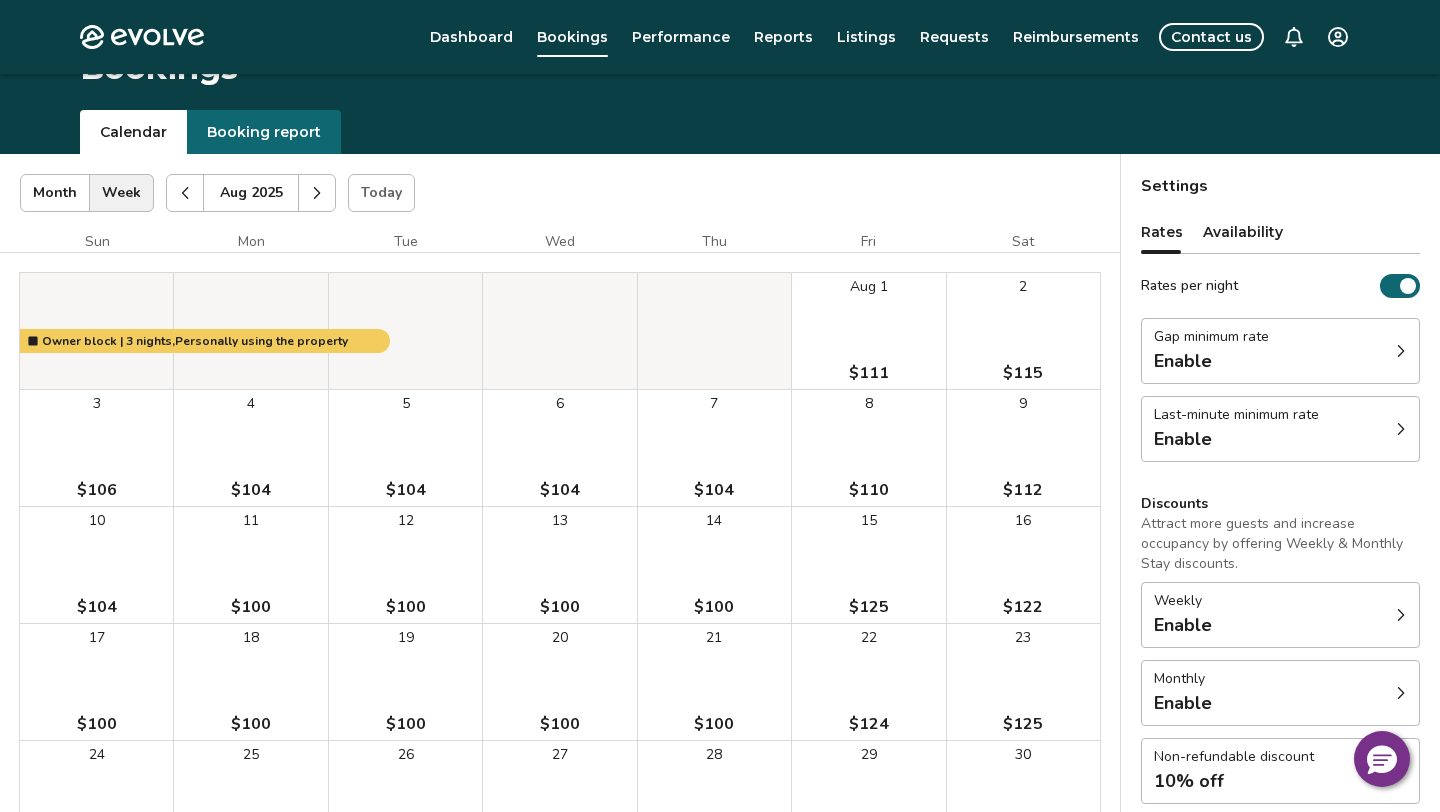 scroll, scrollTop: 0, scrollLeft: 0, axis: both 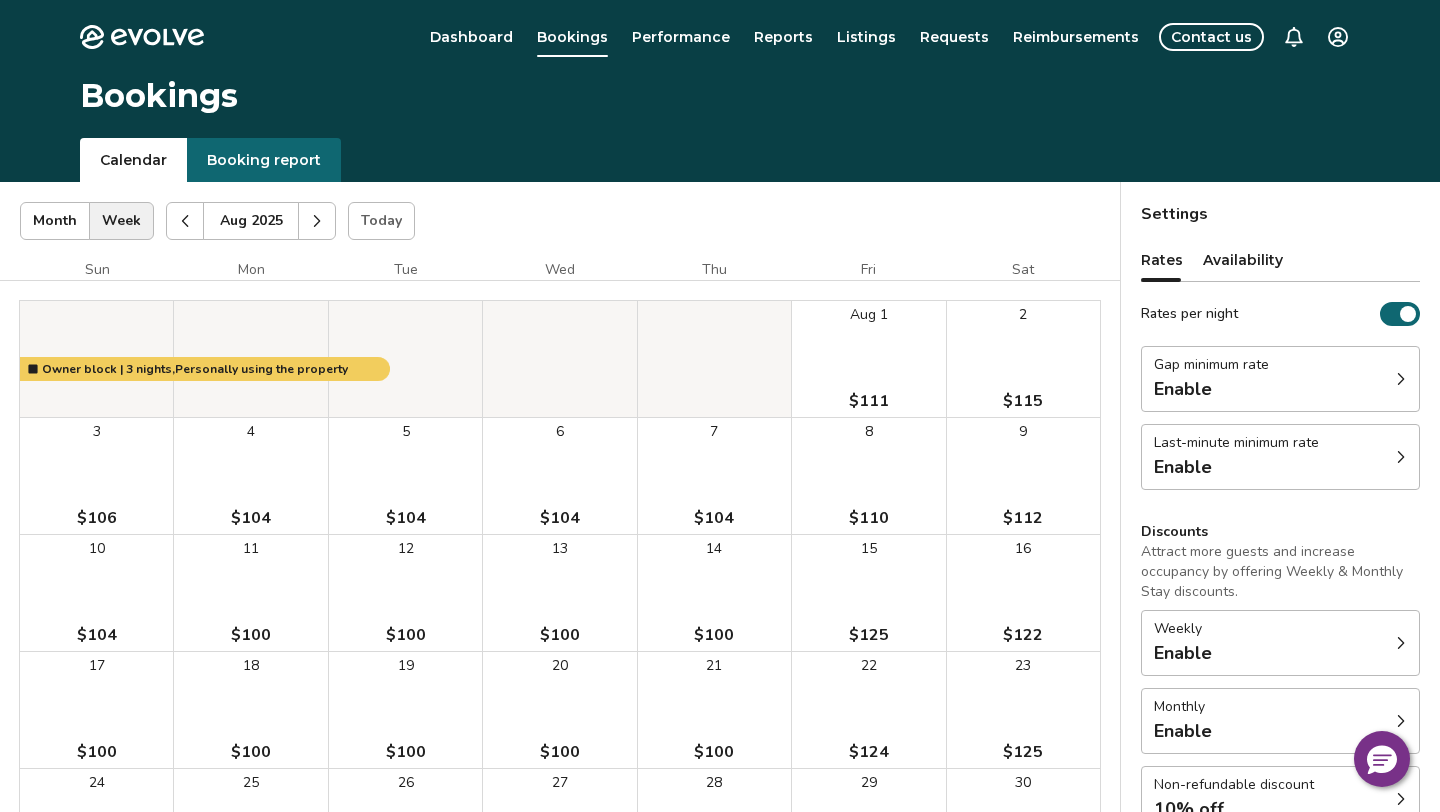 click at bounding box center (185, 221) 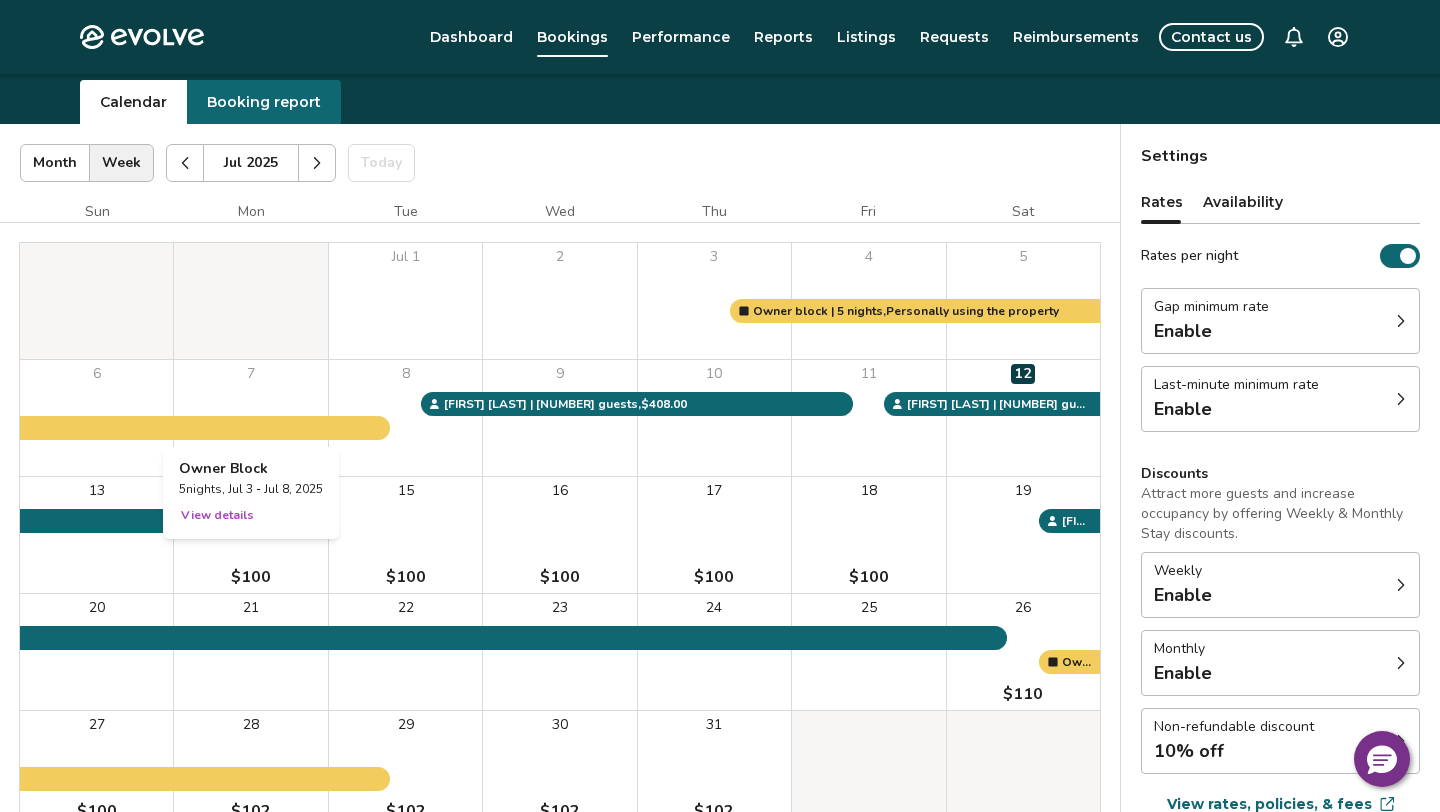 scroll, scrollTop: 55, scrollLeft: 0, axis: vertical 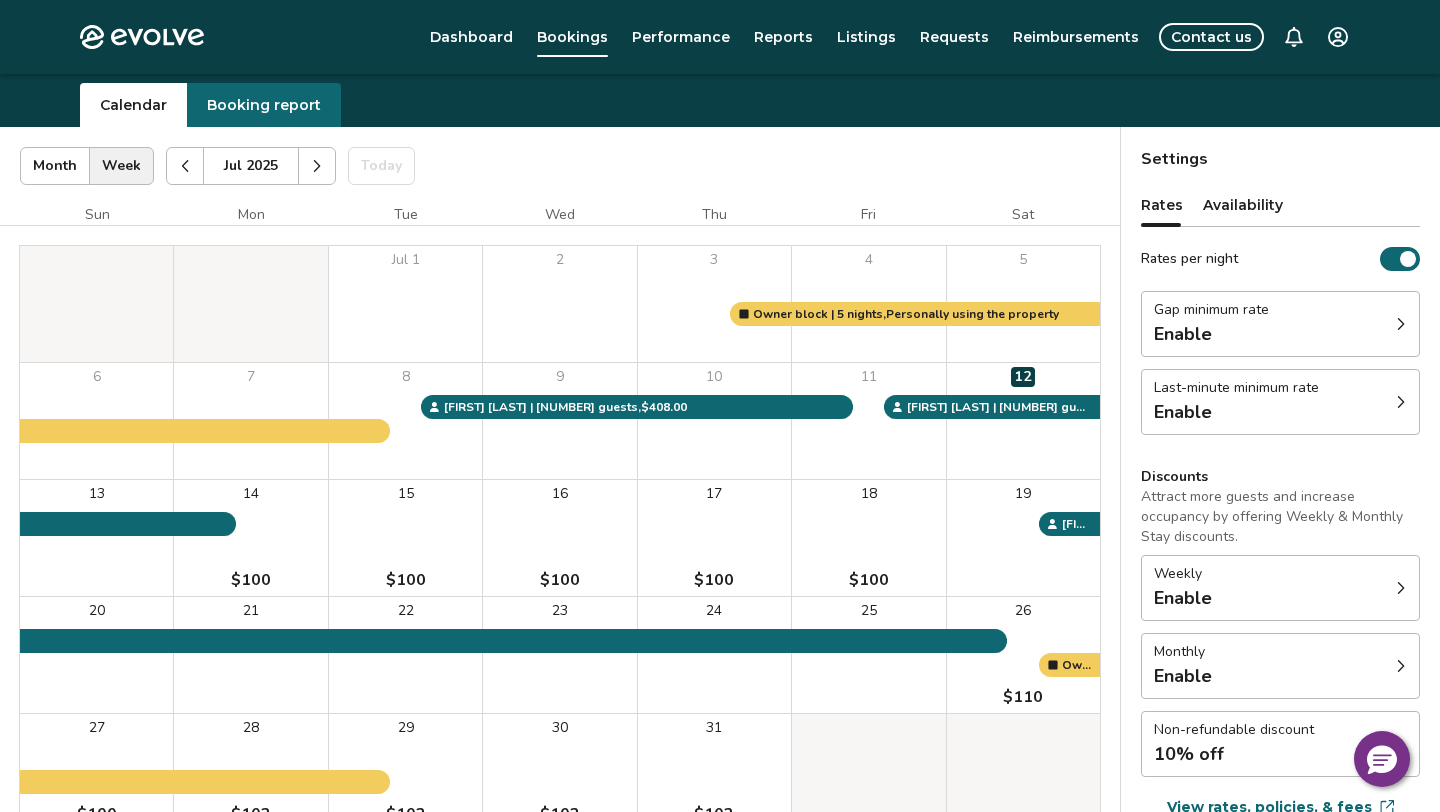 click at bounding box center [1401, 402] 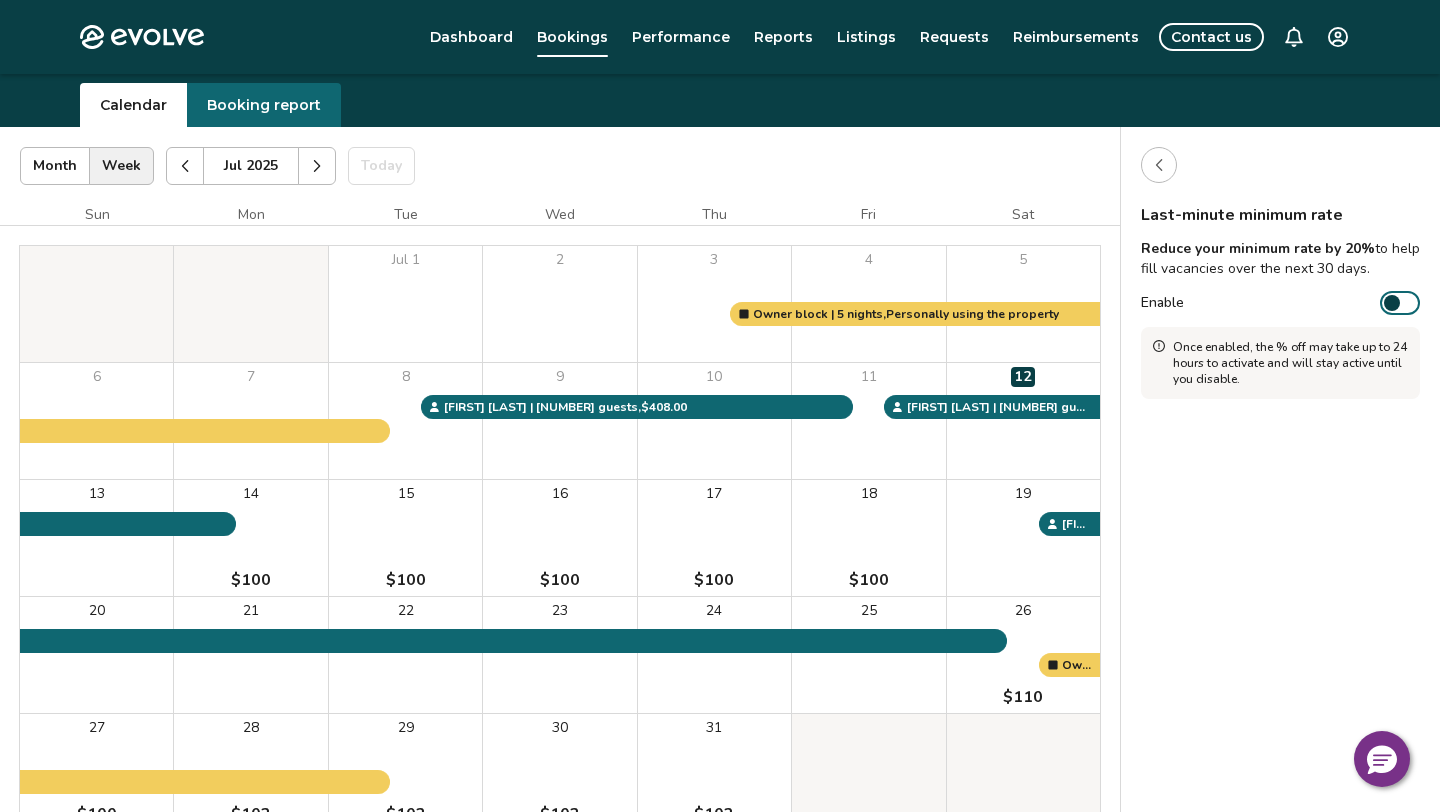 click 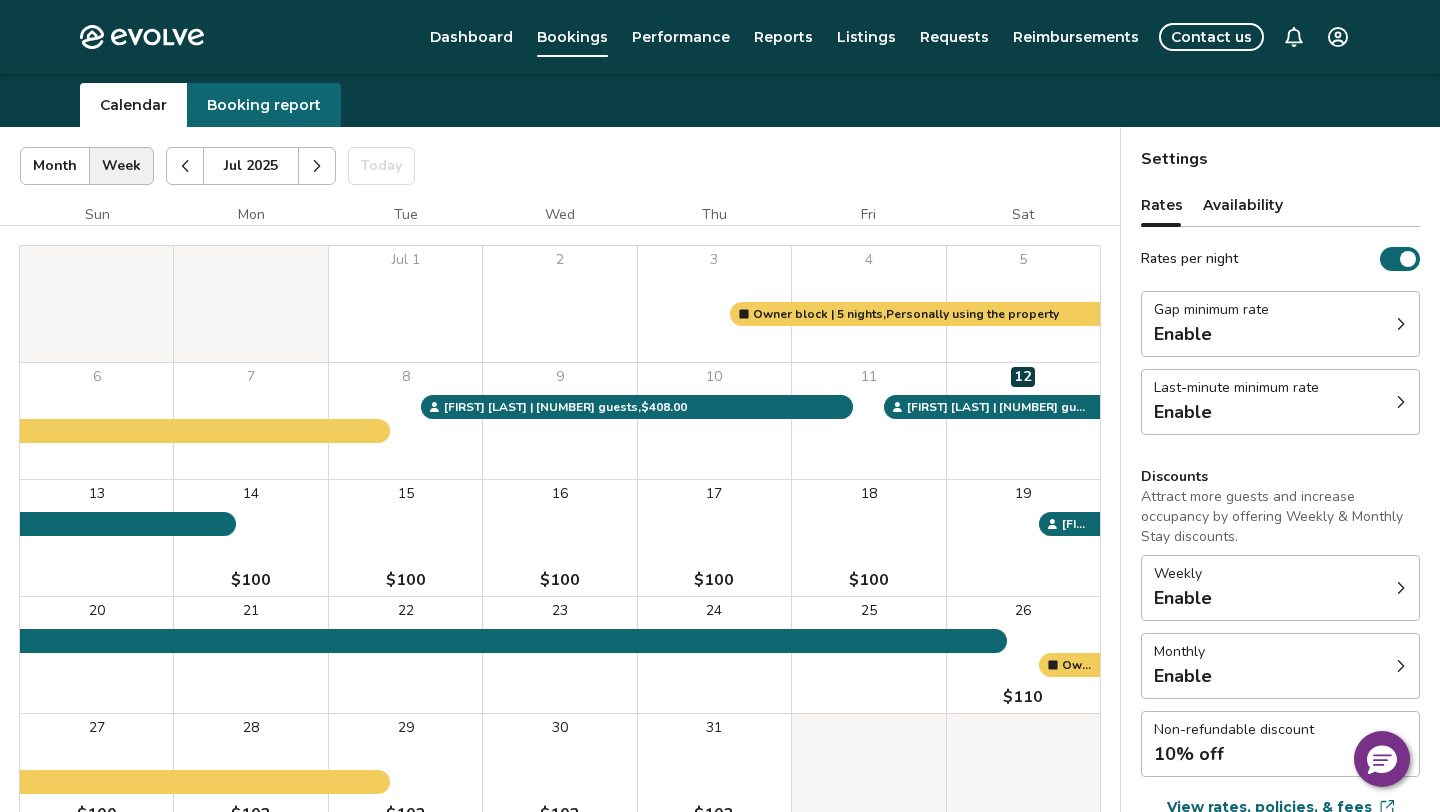 click at bounding box center [1401, 324] 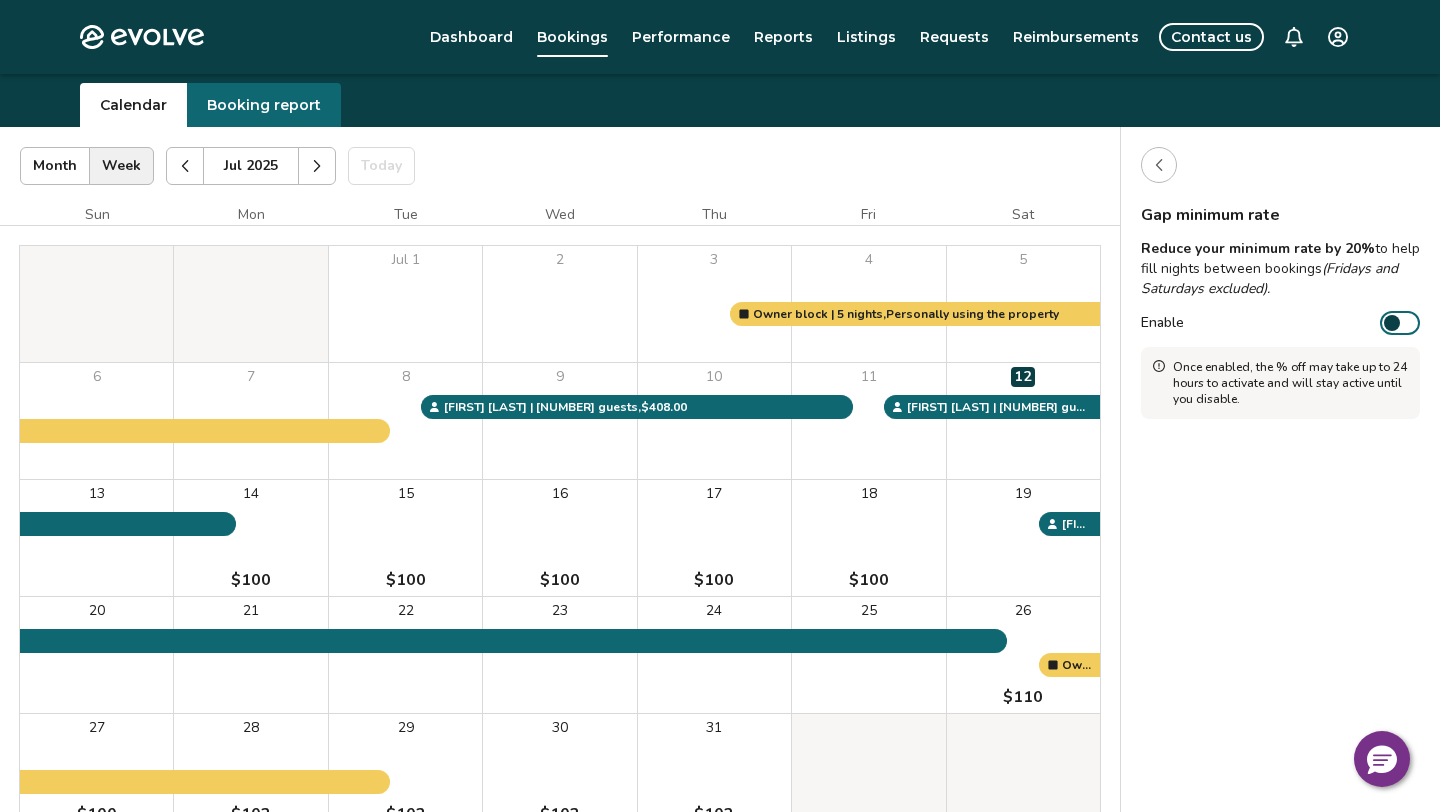 click at bounding box center (1159, 165) 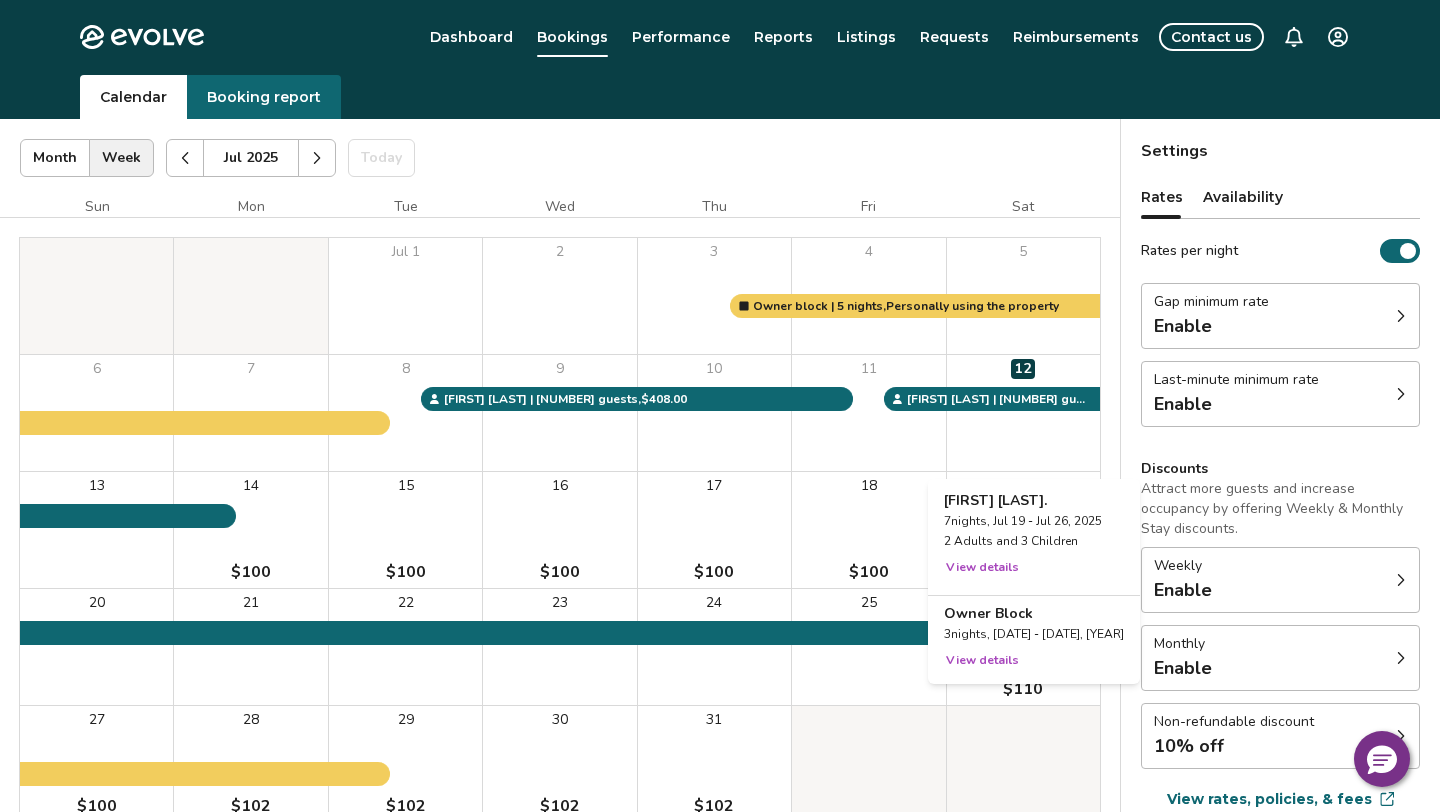scroll, scrollTop: 0, scrollLeft: 0, axis: both 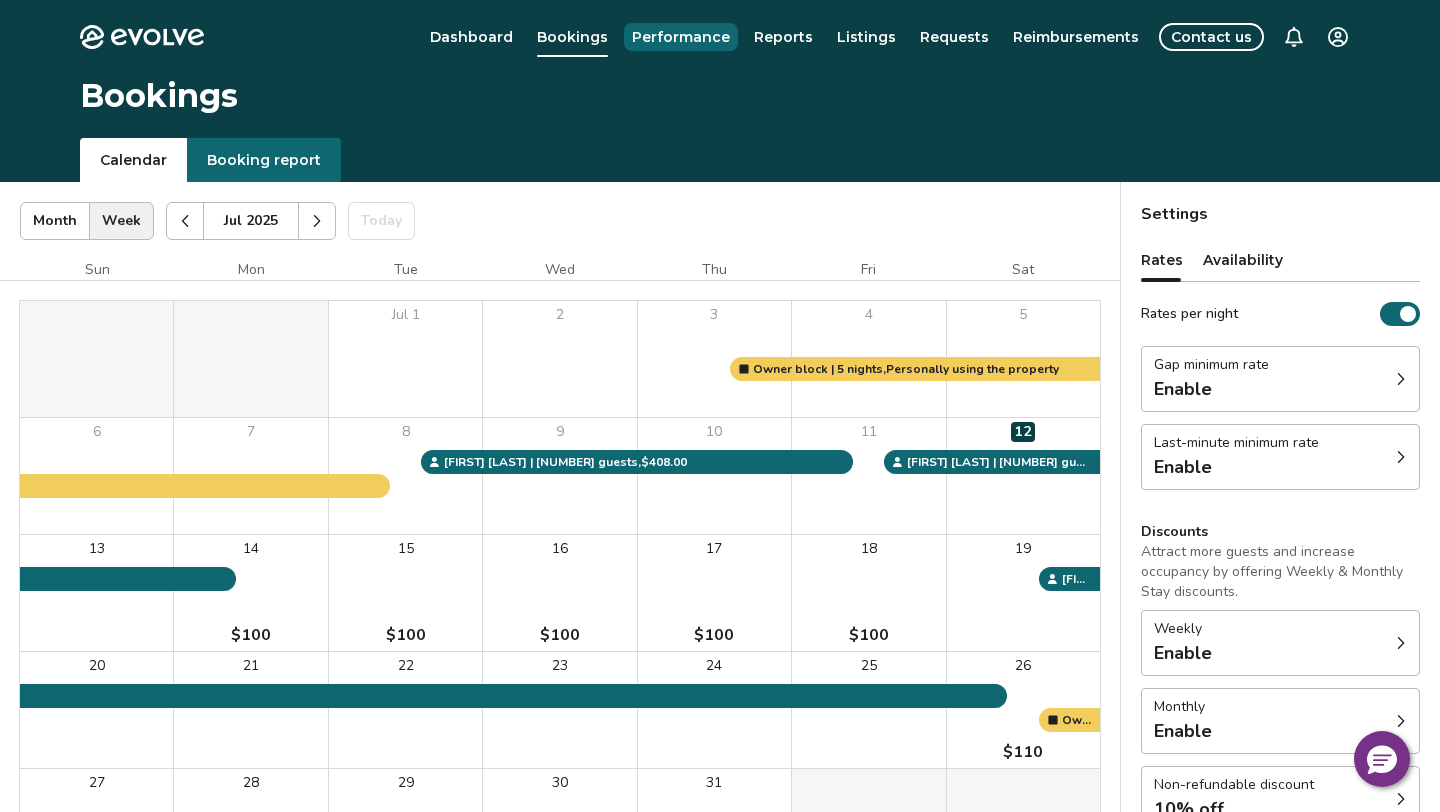 click on "Performance" at bounding box center [681, 37] 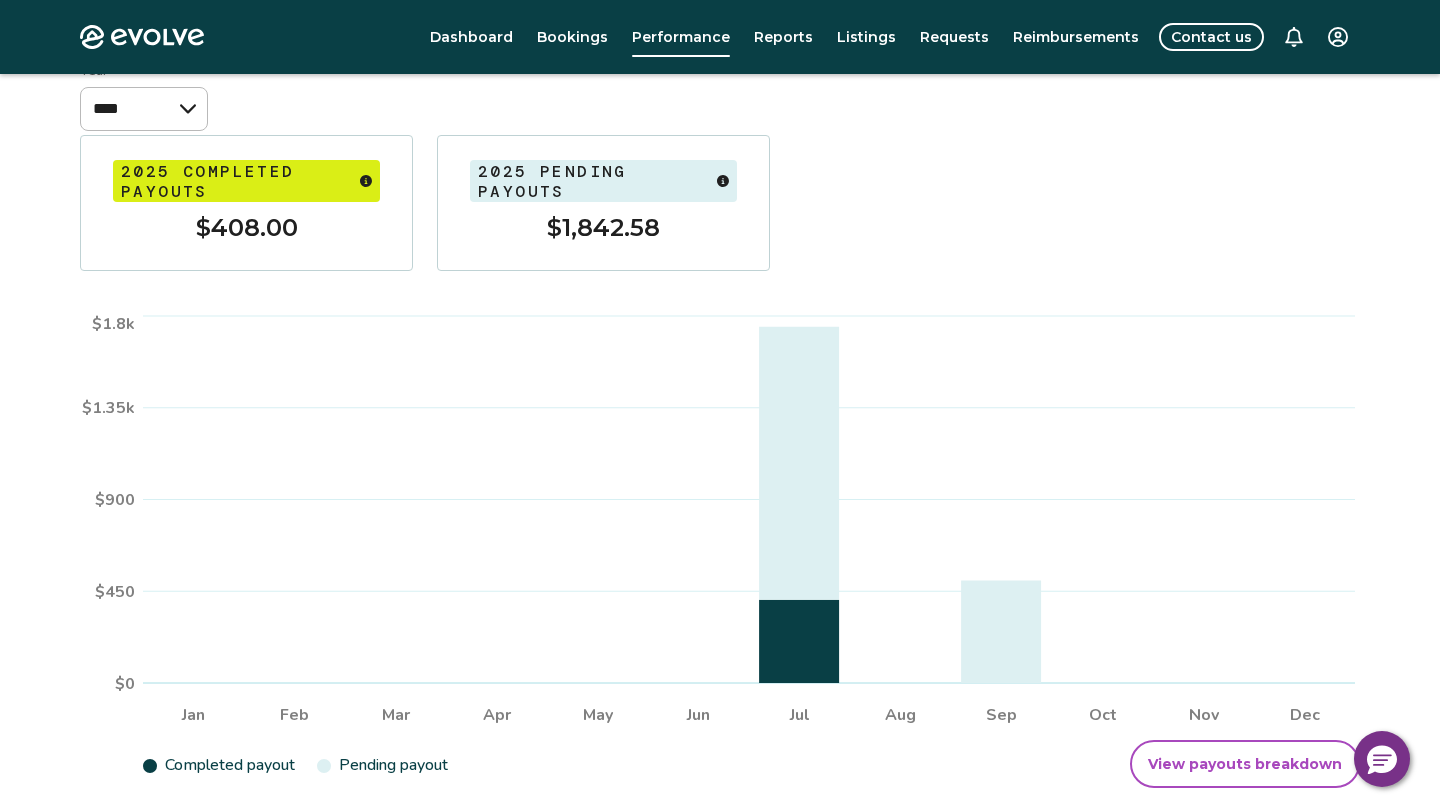 scroll, scrollTop: 204, scrollLeft: 0, axis: vertical 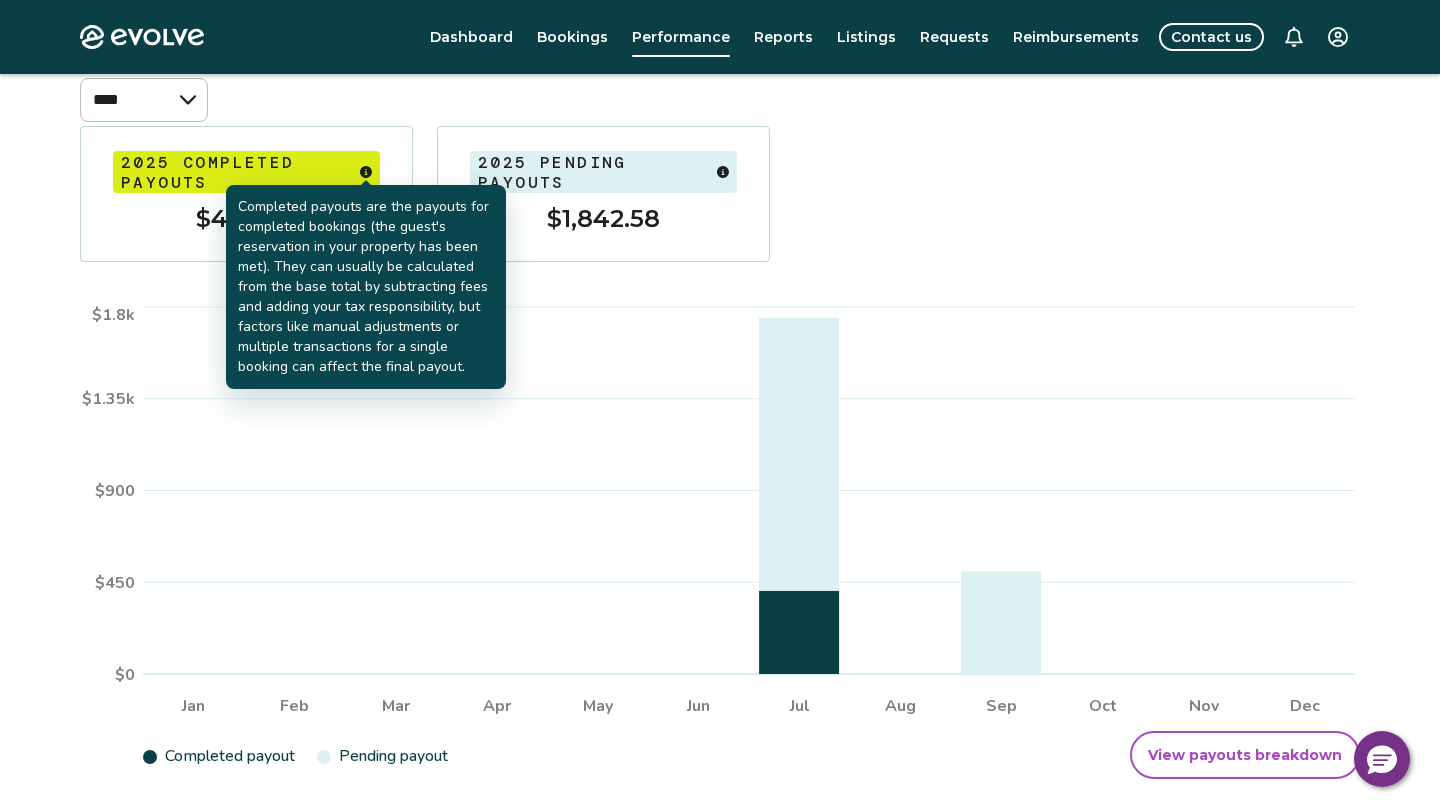 click 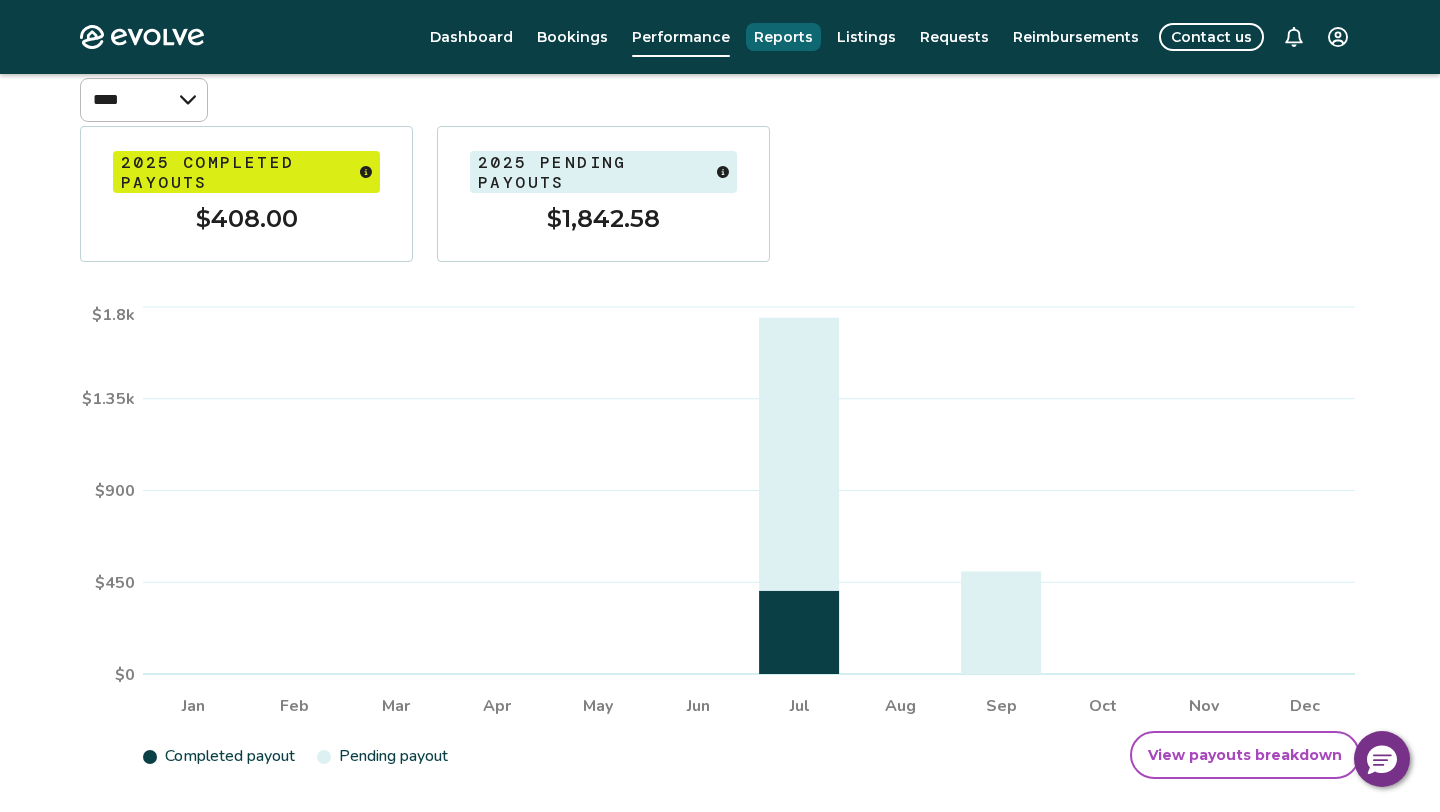 click on "Reports" at bounding box center (783, 37) 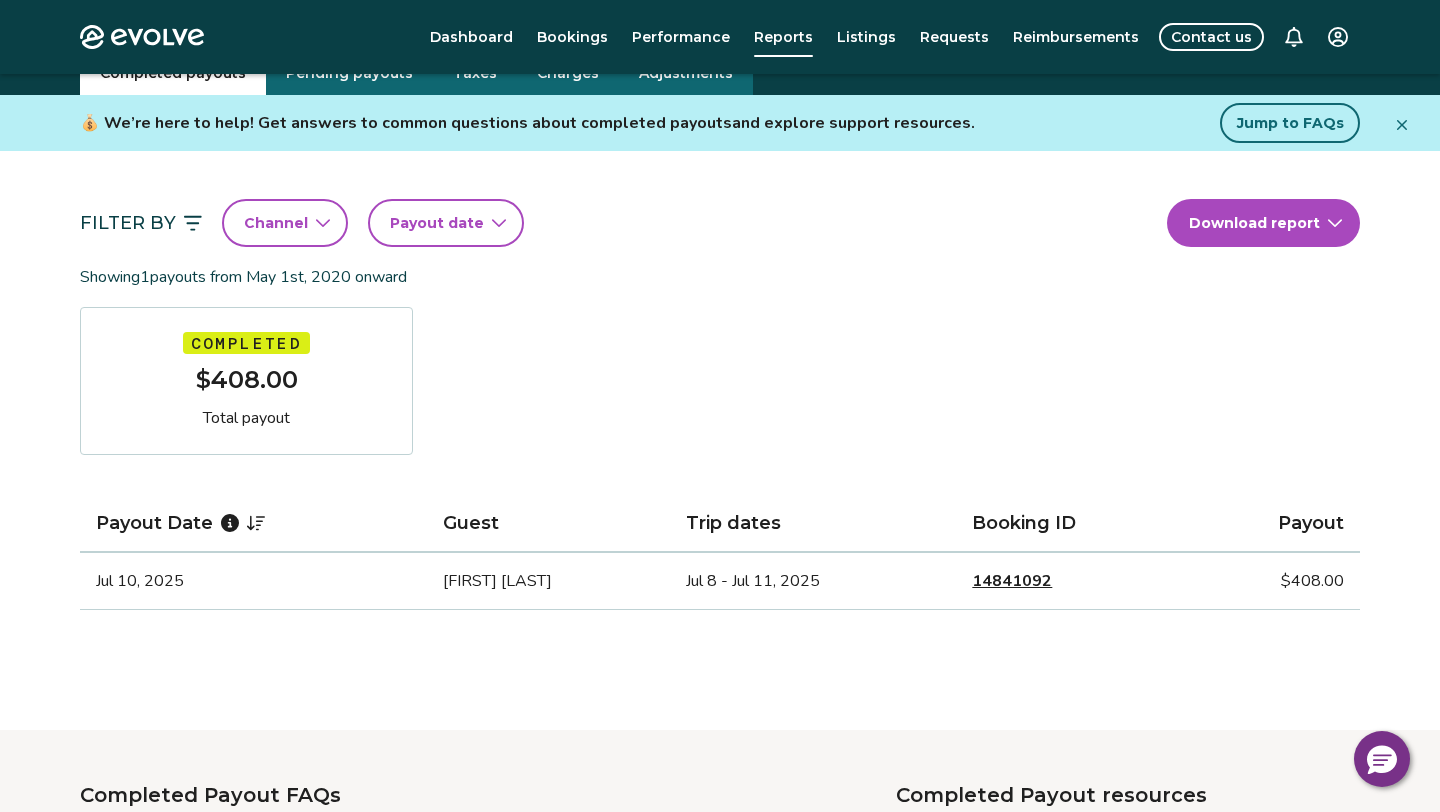 scroll, scrollTop: 93, scrollLeft: 0, axis: vertical 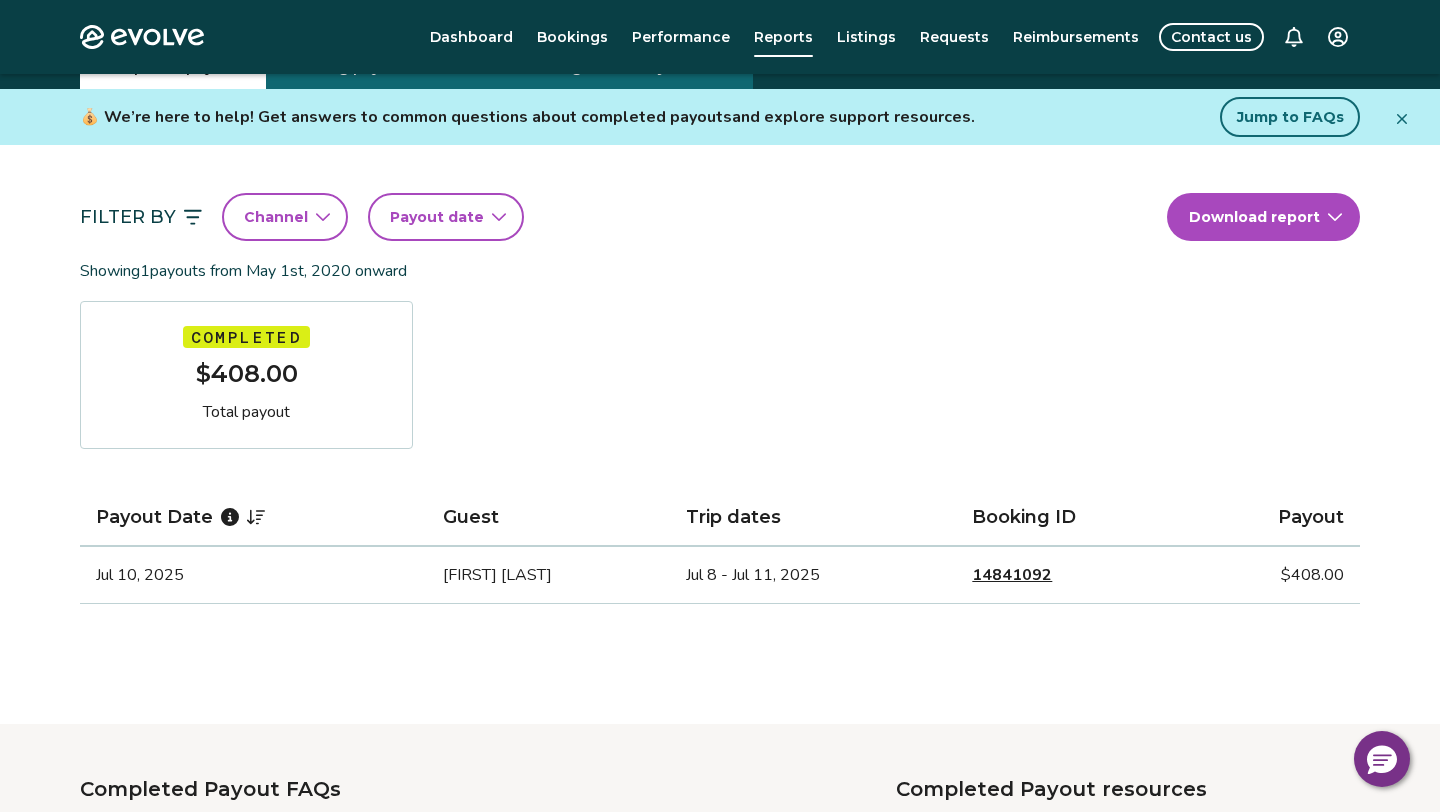click on "14841092" at bounding box center (1012, 575) 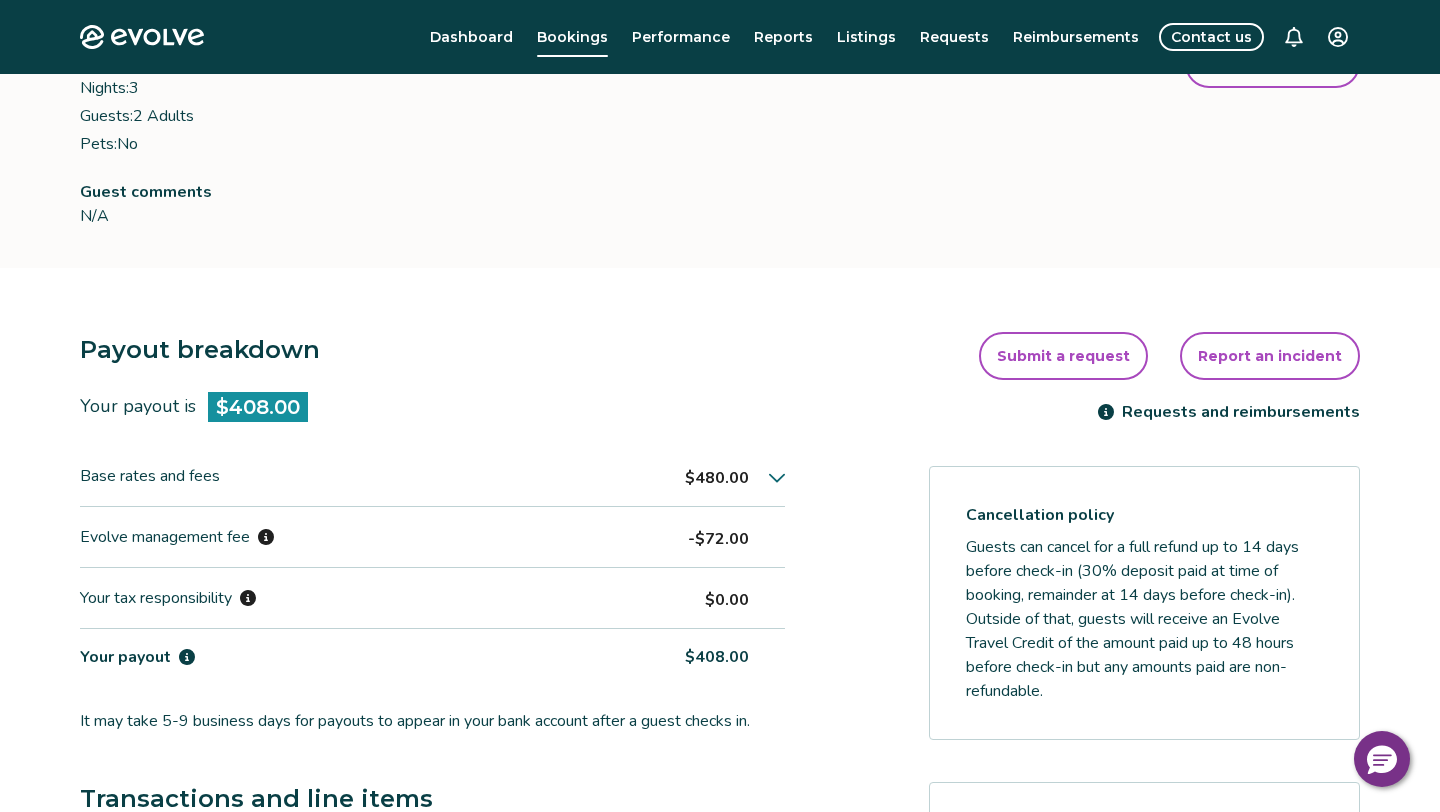 scroll, scrollTop: 0, scrollLeft: 0, axis: both 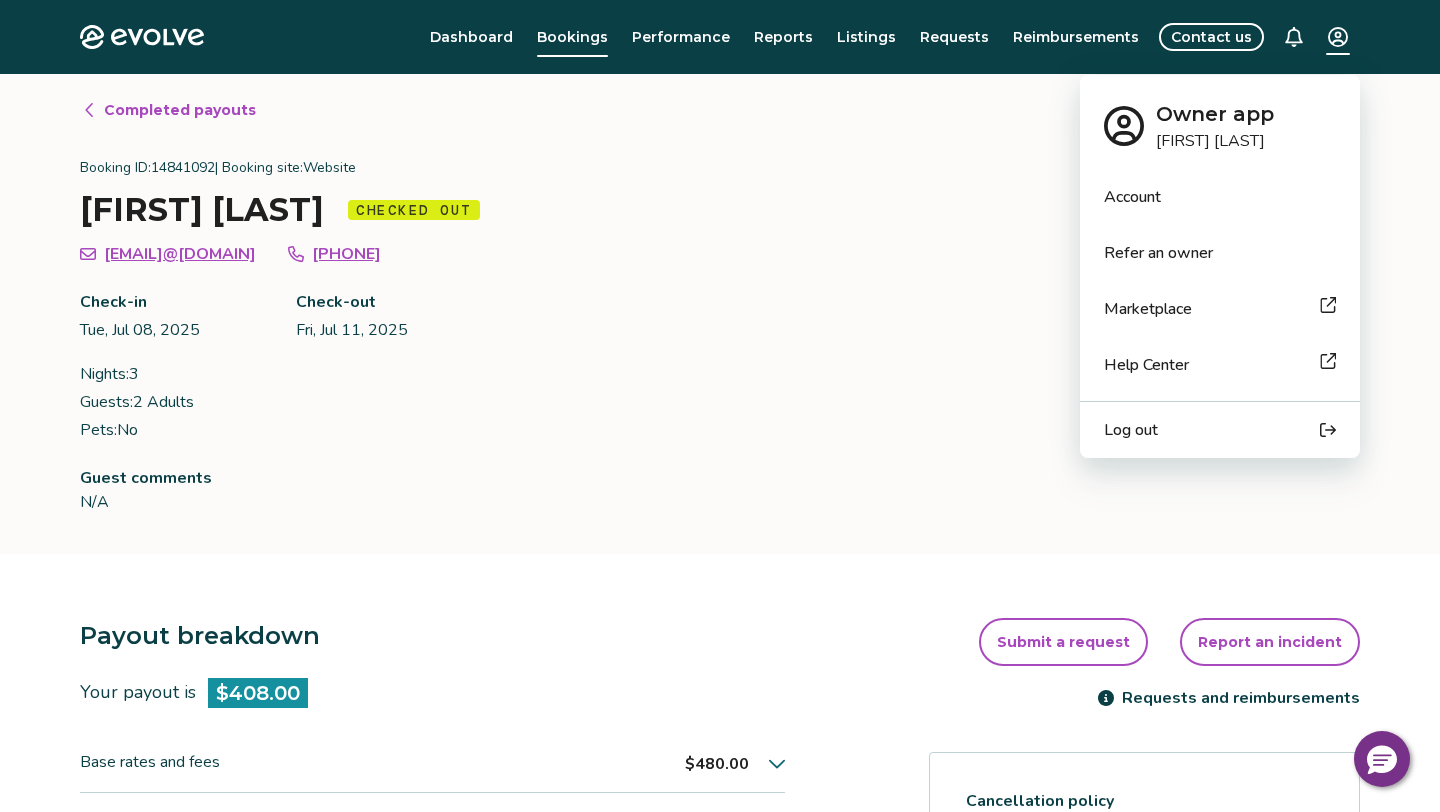 click on "Evolve Dashboard Bookings Performance Reports Listings Requests Reimbursements Contact us Completed payouts Booking ID:  14841092  | Booking site:  Website [FIRST] [LAST] Checked out [EMAIL] [PHONE] Check-in [DAY], [DATE] [YEAR] Check-out [DAY], [DATE] [YEAR] Nights:  [NUMBER] Guests:  [NUMBER] Adults Pets:  No Listing ID:  526536  |   Charlie's Hideout Booking date:  [DAY], [DATE] [YEAR] Download PDF Guest comments N/A Payout breakdown Your payout is $408.00 Base rates and fees $480.00 Evolve management fee -$72.00 Your tax responsibility $0.00 Your payout $408.00 It may take 5-9 business days for payouts to appear in your bank account after a guest checks in. Transactions and line items Transactions Line items Processing date Amount Transactions total $408.00 [DATE] $408.00 Submit a request Report an incident Requests and reimbursements Cancellation policy Cancel guest booking Your guest has checked out. Request to cancel booking © 2013-Present Evolve Vacation Rental Network Privacy Policy | Terms of Service" at bounding box center (720, 783) 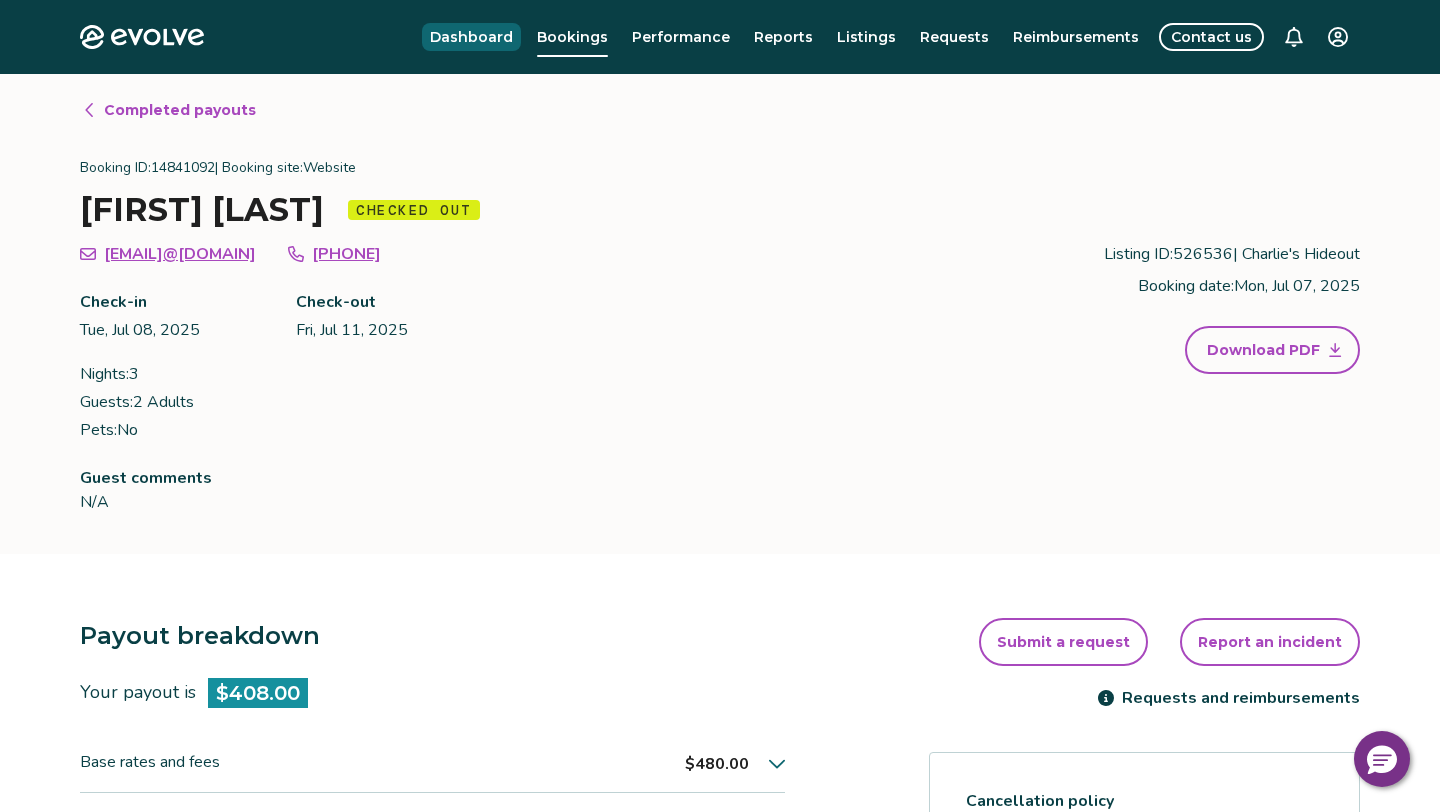 click on "Evolve Dashboard Bookings Performance Reports Listings Requests Reimbursements Contact us Completed payouts Booking ID:  14841092  | Booking site:  Website [FIRST] [LAST] Checked out [EMAIL] [PHONE] Check-in [DAY], [DATE] [YEAR] Check-out [DAY], [DATE] [YEAR] Nights:  [NUMBER] Guests:  [NUMBER] Adults Pets:  No Listing ID:  526536  |   Charlie's Hideout Booking date:  [DAY], [DATE] [YEAR] Download PDF Guest comments N/A Payout breakdown Your payout is $408.00 Base rates and fees $480.00 Evolve management fee -$72.00 Your tax responsibility $0.00 Your payout $408.00 It may take 5-9 business days for payouts to appear in your bank account after a guest checks in. Transactions and line items Transactions Line items Processing date Amount Transactions total $408.00 [DATE] $408.00 Submit a request Report an incident Requests and reimbursements Cancellation policy Cancel guest booking Your guest has checked out. Request to cancel booking © 2013-Present Evolve Vacation Rental Network Privacy Policy | Terms of Service" at bounding box center (720, 783) 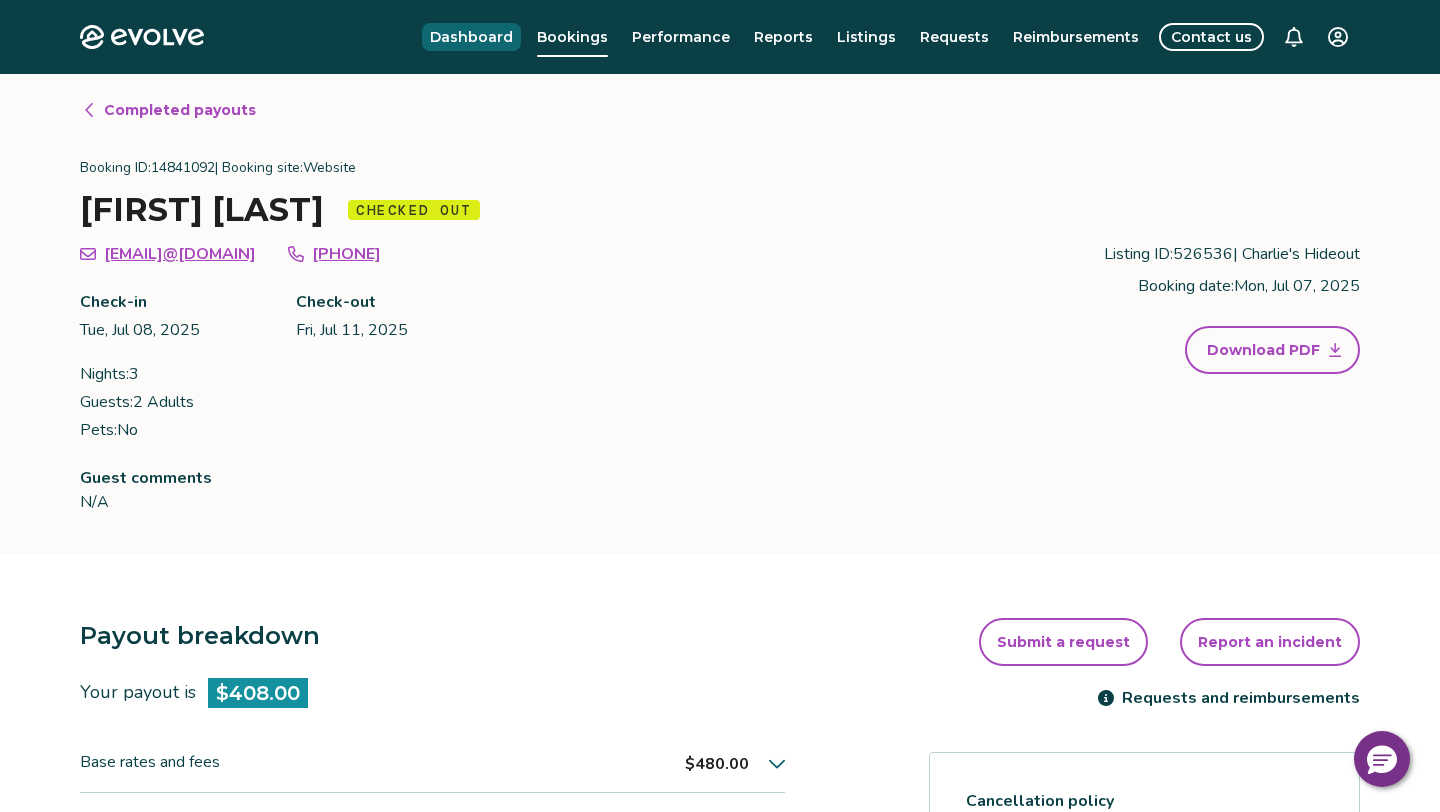 click on "Dashboard" at bounding box center (471, 37) 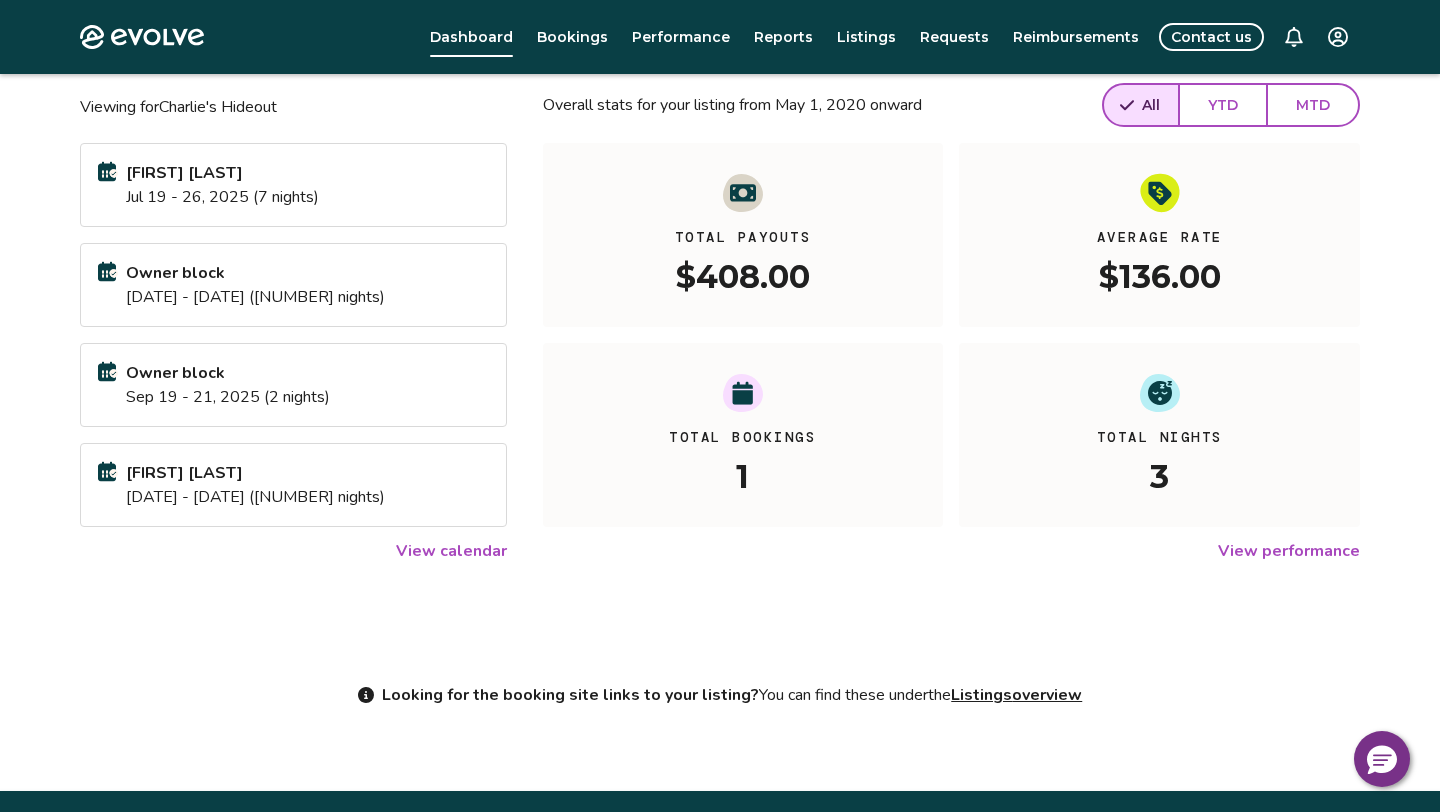 scroll, scrollTop: 0, scrollLeft: 0, axis: both 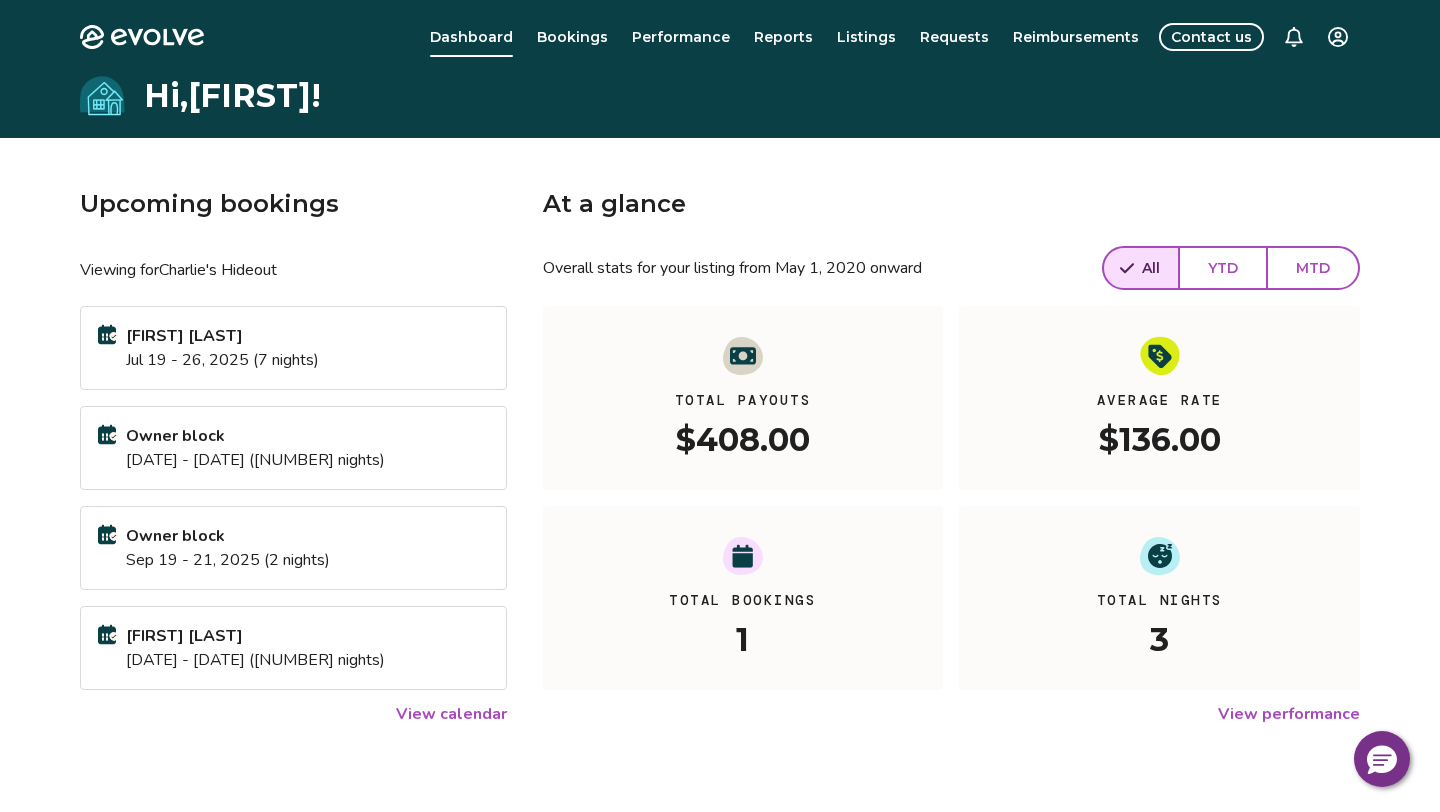 click on "Evolve Dashboard Bookings Performance Reports Listings Requests Reimbursements Contact us Hi, [FIRST] ! Upcoming bookings Viewing for Charlie's Hideout [FIRST] [LAST] [DATE] - [DATE] ([NUMBER] nights) Owner block [DATE] - [DATE] ([NUMBER] nights) Owner block [DATE] - [DATE] ([NUMBER] nights) [FIRST] [LAST] [DATE] - [DATE] ([NUMBER] nights) View calendar At a glance Overall stats for your listing from [DATE] onward All YTD MTD Total Payouts $408.00 Average Rate $136.00 Total Bookings 1 Total Nights 3 View performance Looking for the booking site links to your listing?  You can find these under  the  Listings  overview © 2013-Present Evolve Vacation Rental Network Privacy Policy | Terms of Service
$0" at bounding box center [720, 517] 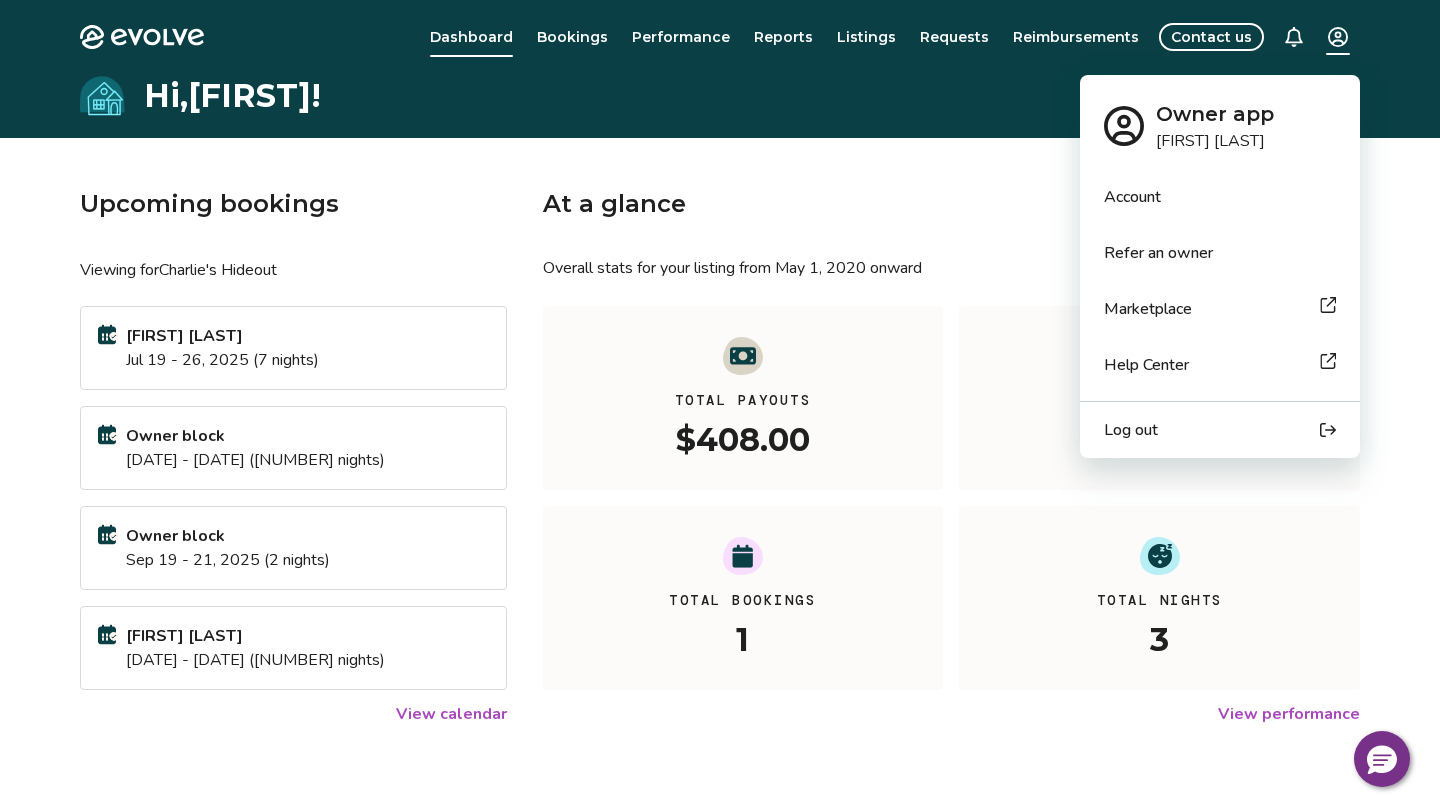 click on "Evolve Dashboard Bookings Performance Reports Listings Requests Reimbursements Contact us Hi, [FIRST] ! Upcoming bookings Viewing for Charlie's Hideout [FIRST] [LAST] [DATE] - [DATE] ([NUMBER] nights) Owner block [DATE] - [DATE] ([NUMBER] nights) Owner block [DATE] - [DATE] ([NUMBER] nights) [FIRST] [LAST] [DATE] - [DATE] ([NUMBER] nights) View calendar At a glance Overall stats for your listing from [DATE] onward All YTD MTD Total Payouts $408.00 Average Rate $136.00 Total Bookings 1 Total Nights 3 View performance Looking for the booking site links to your listing?  You can find these under  the  Listings  overview © 2013-Present Evolve Vacation Rental Network Privacy Policy | Terms of Service
$0 Owner app [FIRST]   [LAST] Account Refer an owner Marketplace Help Center Log out" at bounding box center [720, 517] 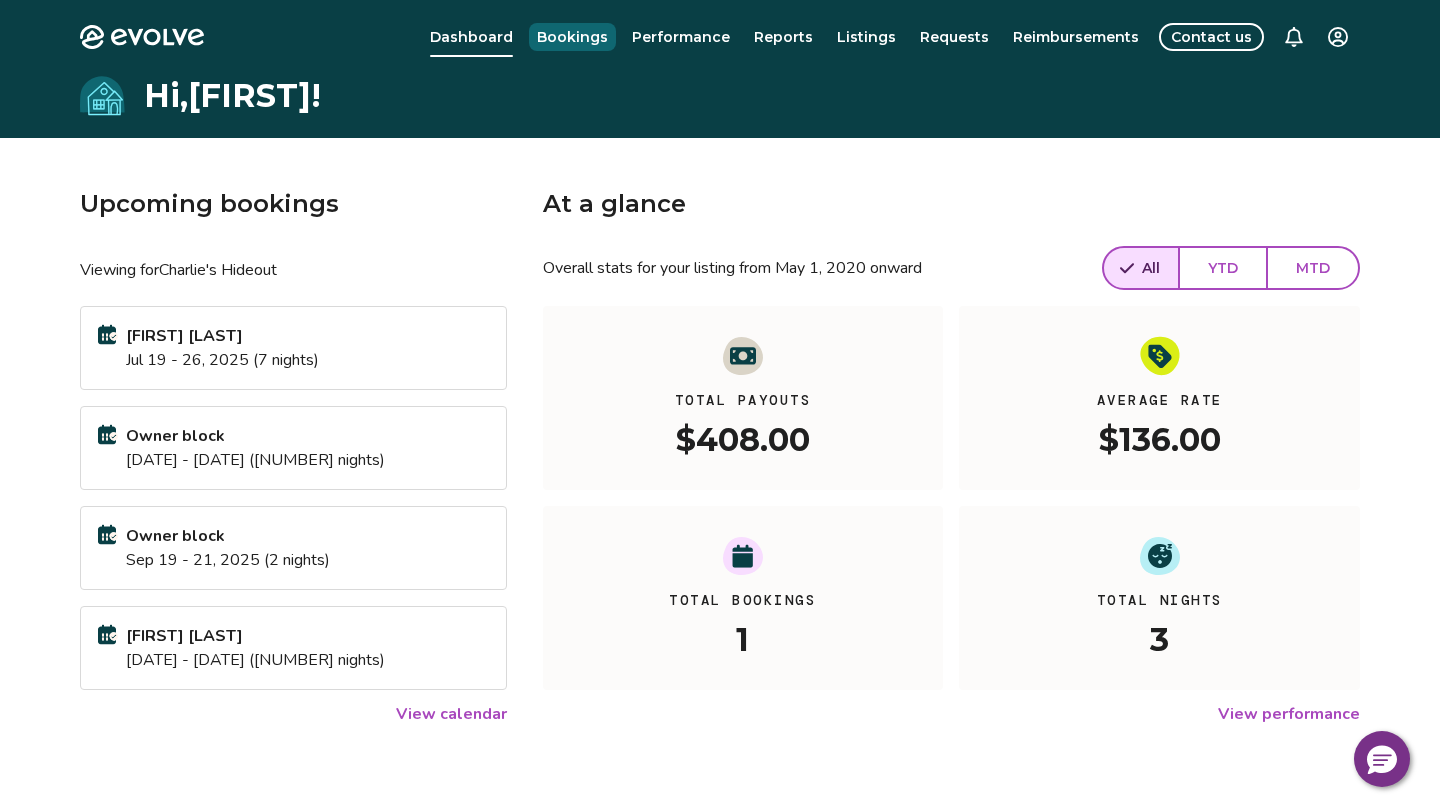 click on "Bookings" at bounding box center [572, 37] 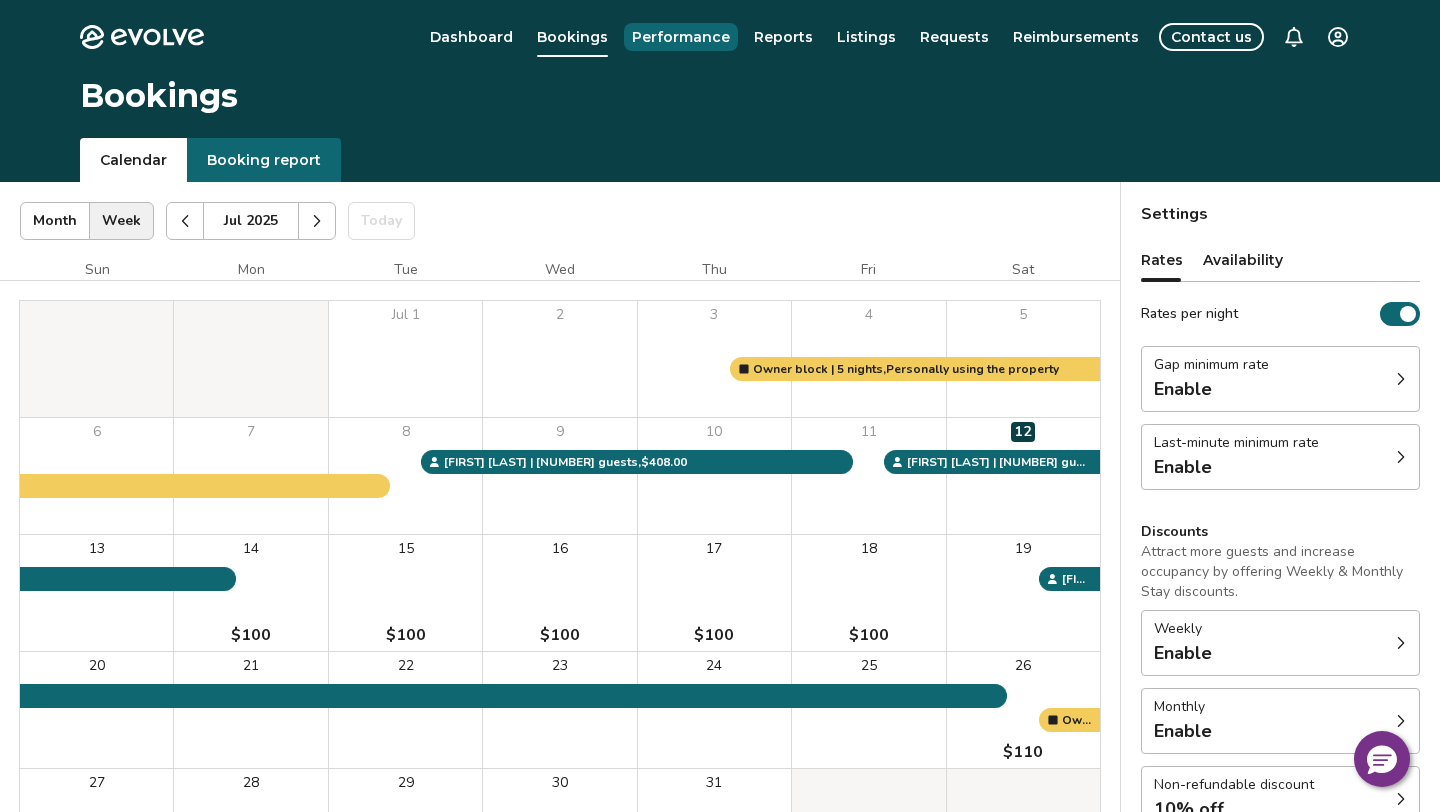 click on "Performance" at bounding box center [681, 37] 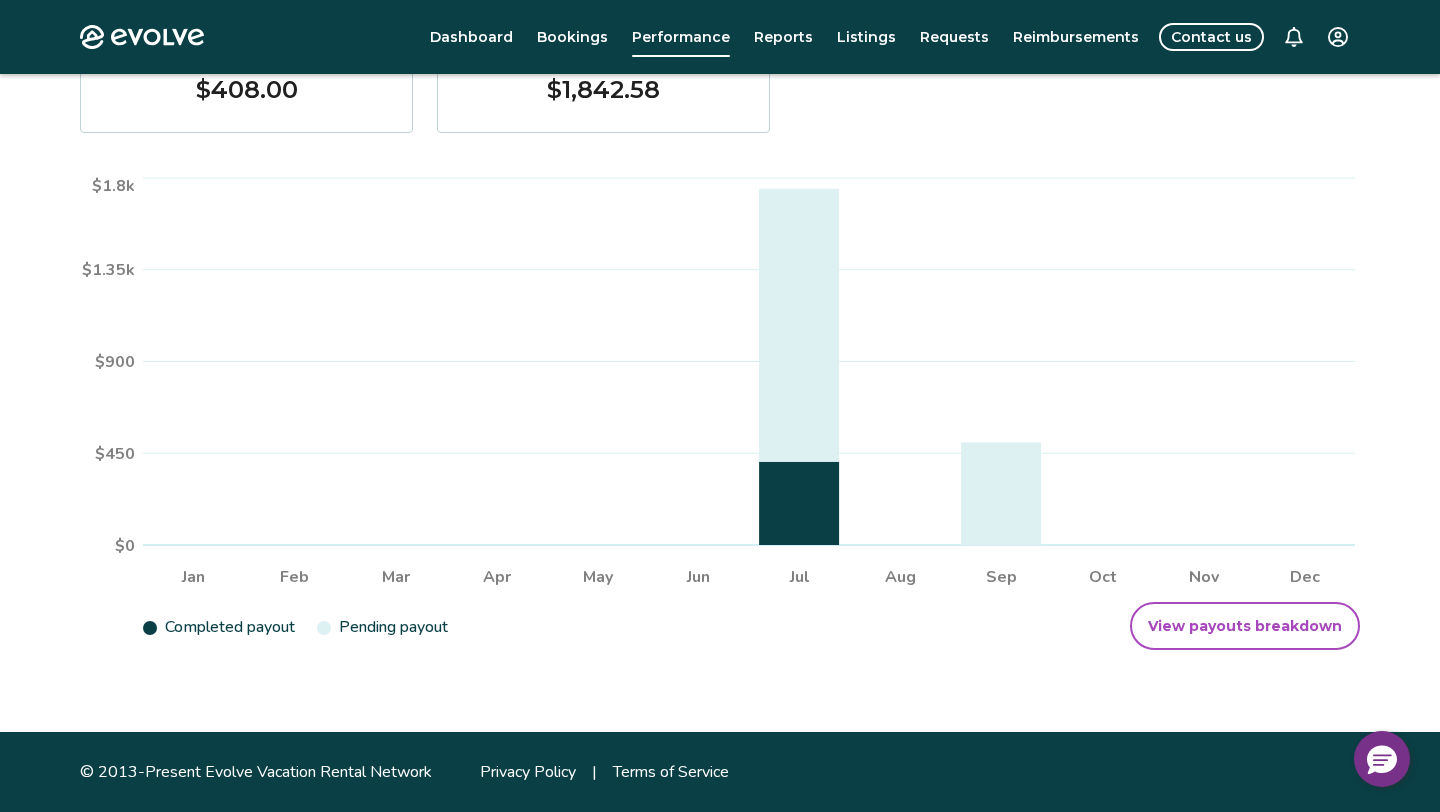 scroll, scrollTop: 0, scrollLeft: 0, axis: both 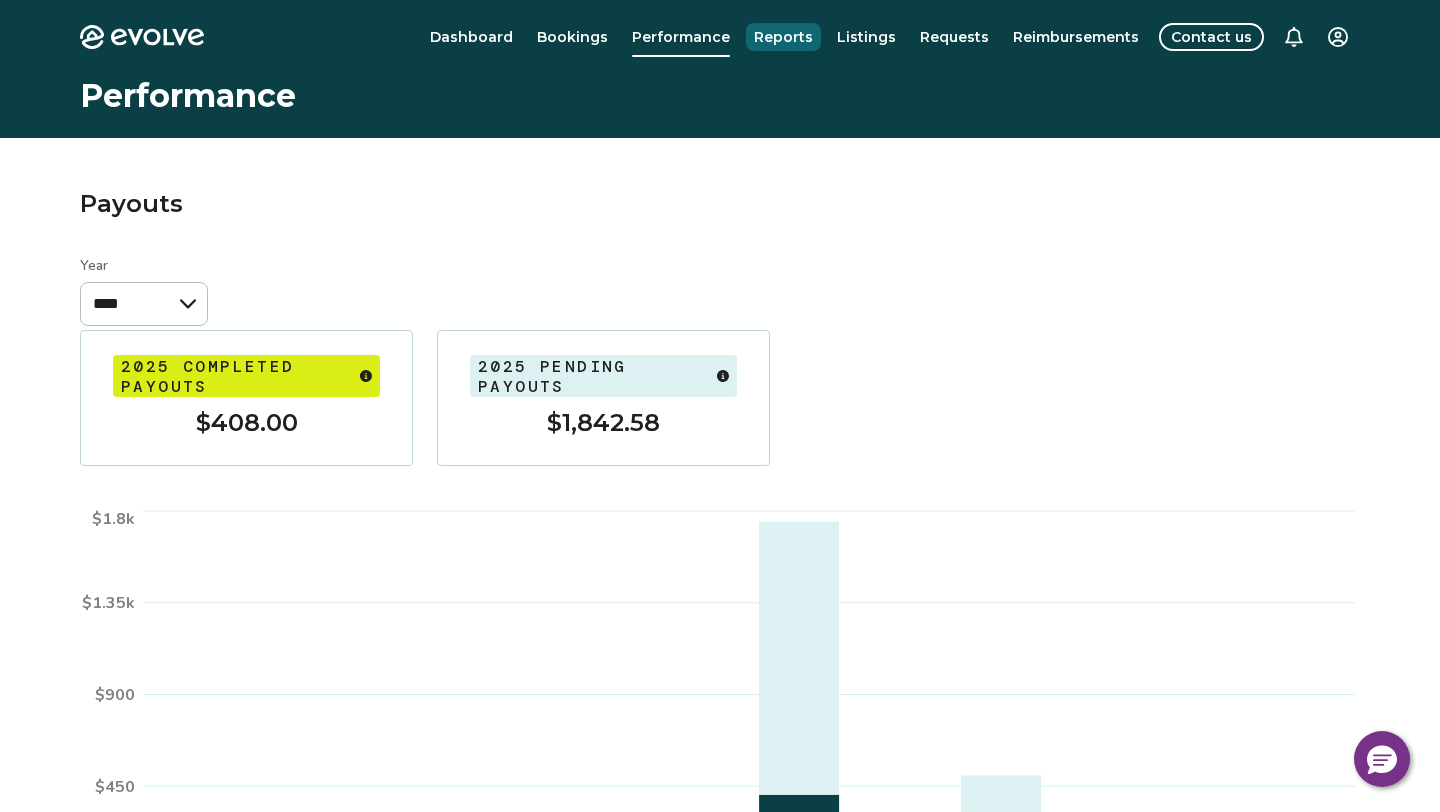 click on "Reports" at bounding box center (783, 37) 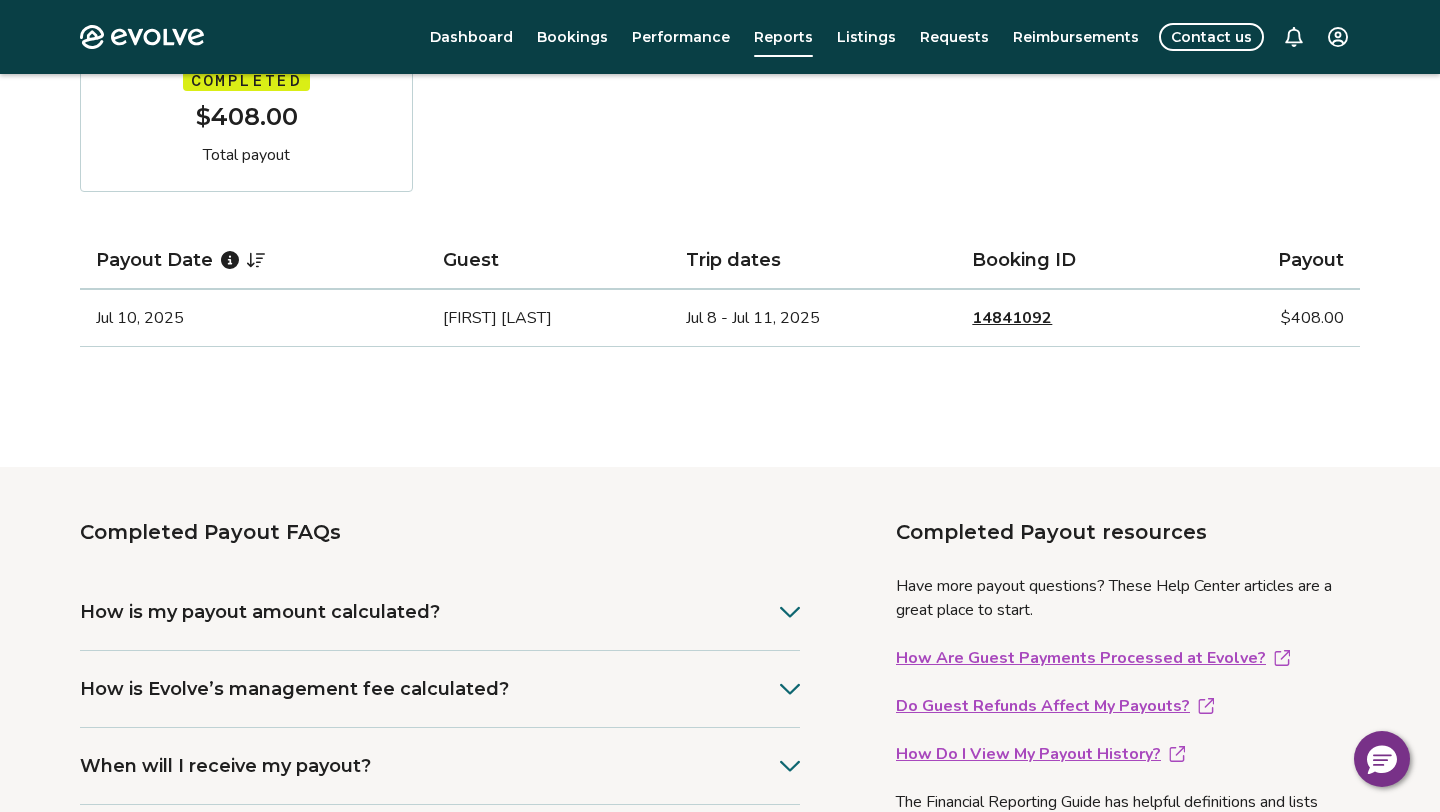 scroll, scrollTop: 339, scrollLeft: 0, axis: vertical 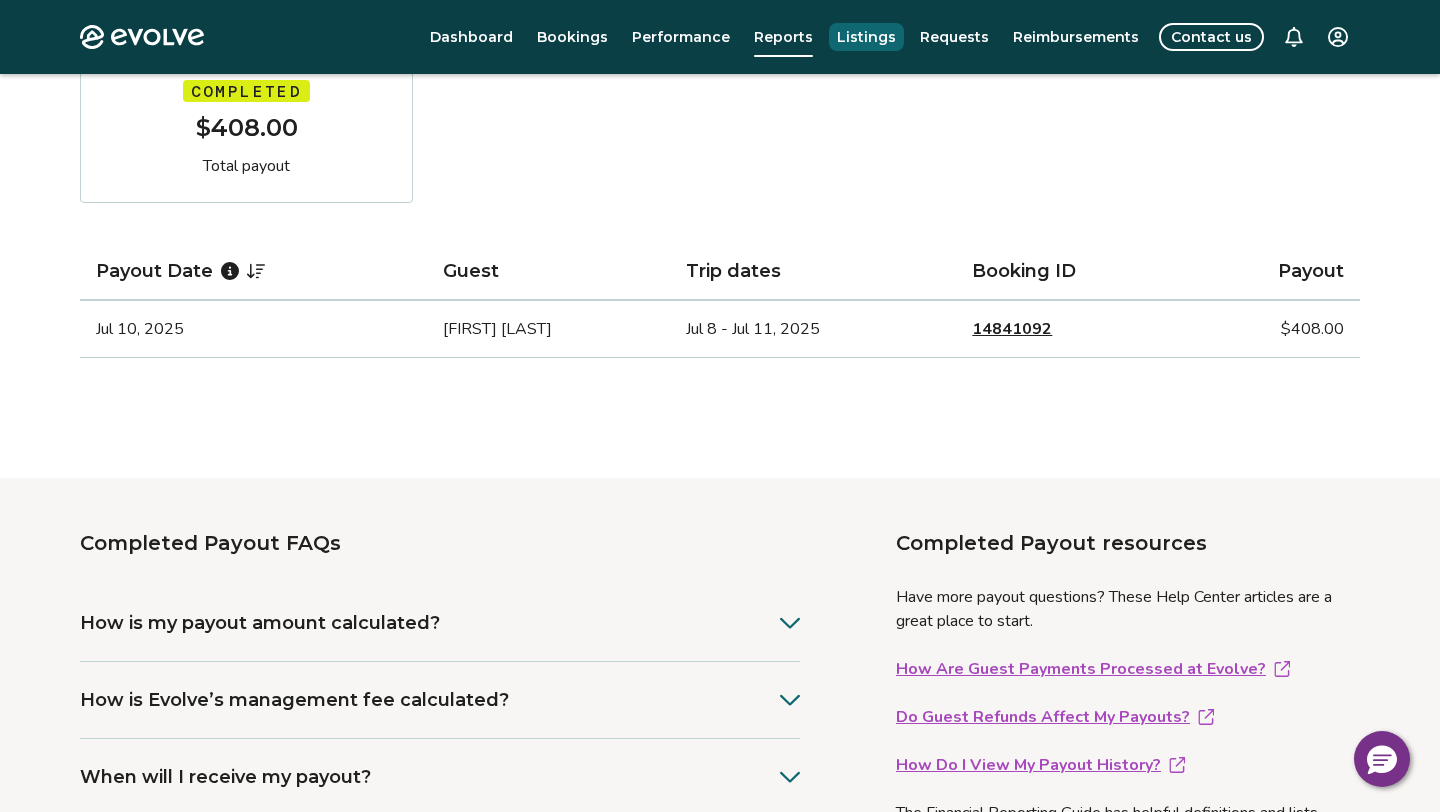 click on "Listings" at bounding box center (866, 37) 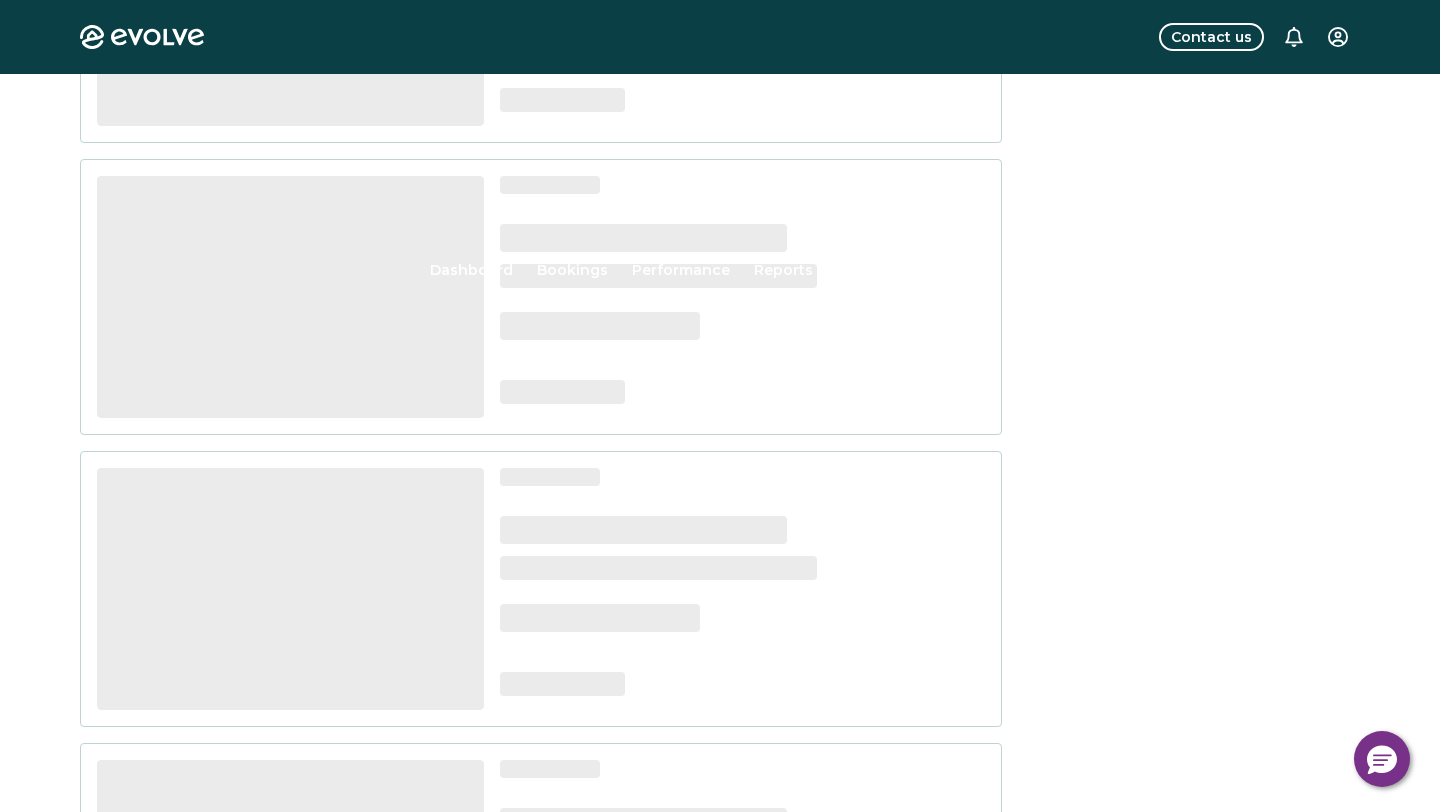 scroll, scrollTop: 0, scrollLeft: 0, axis: both 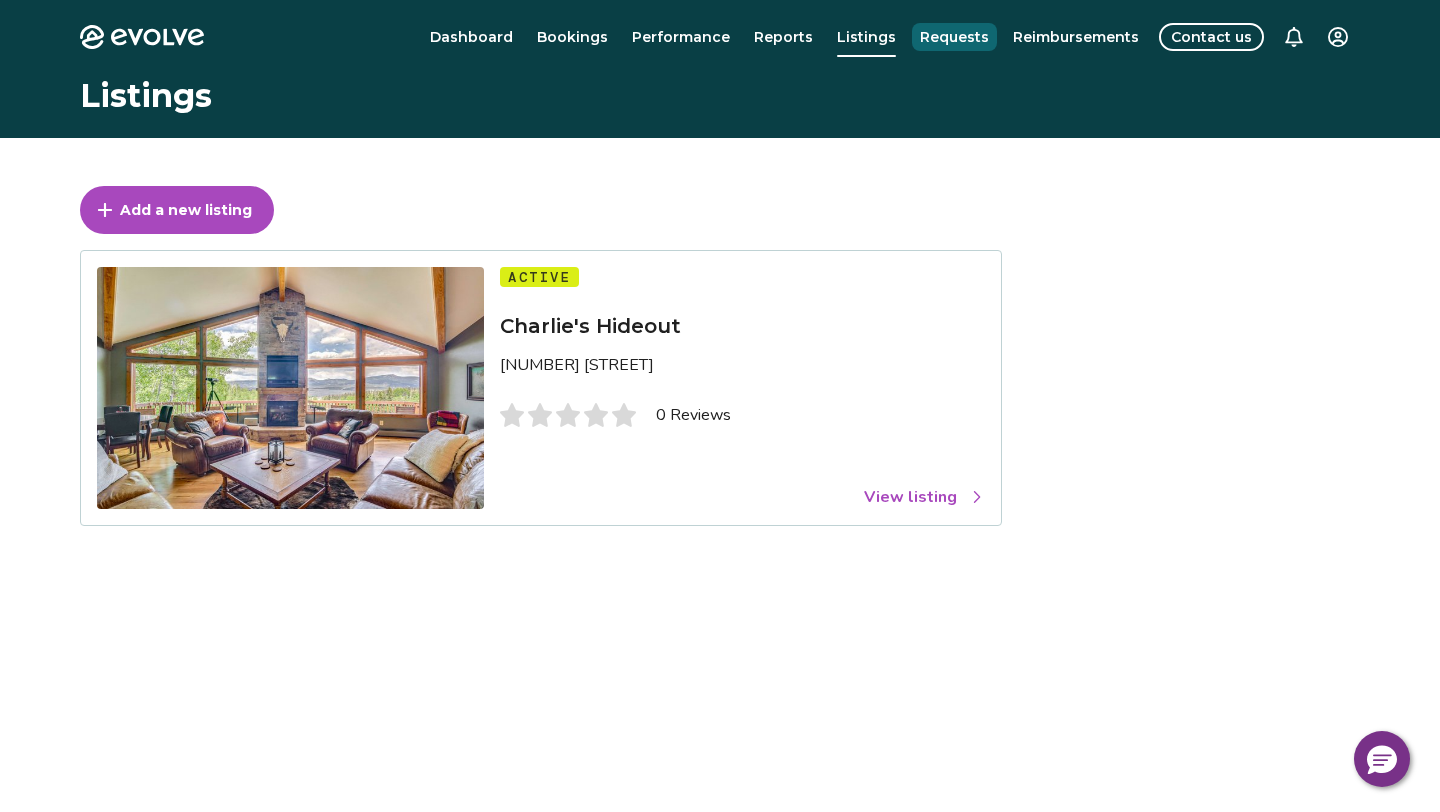 click on "Requests" at bounding box center (954, 37) 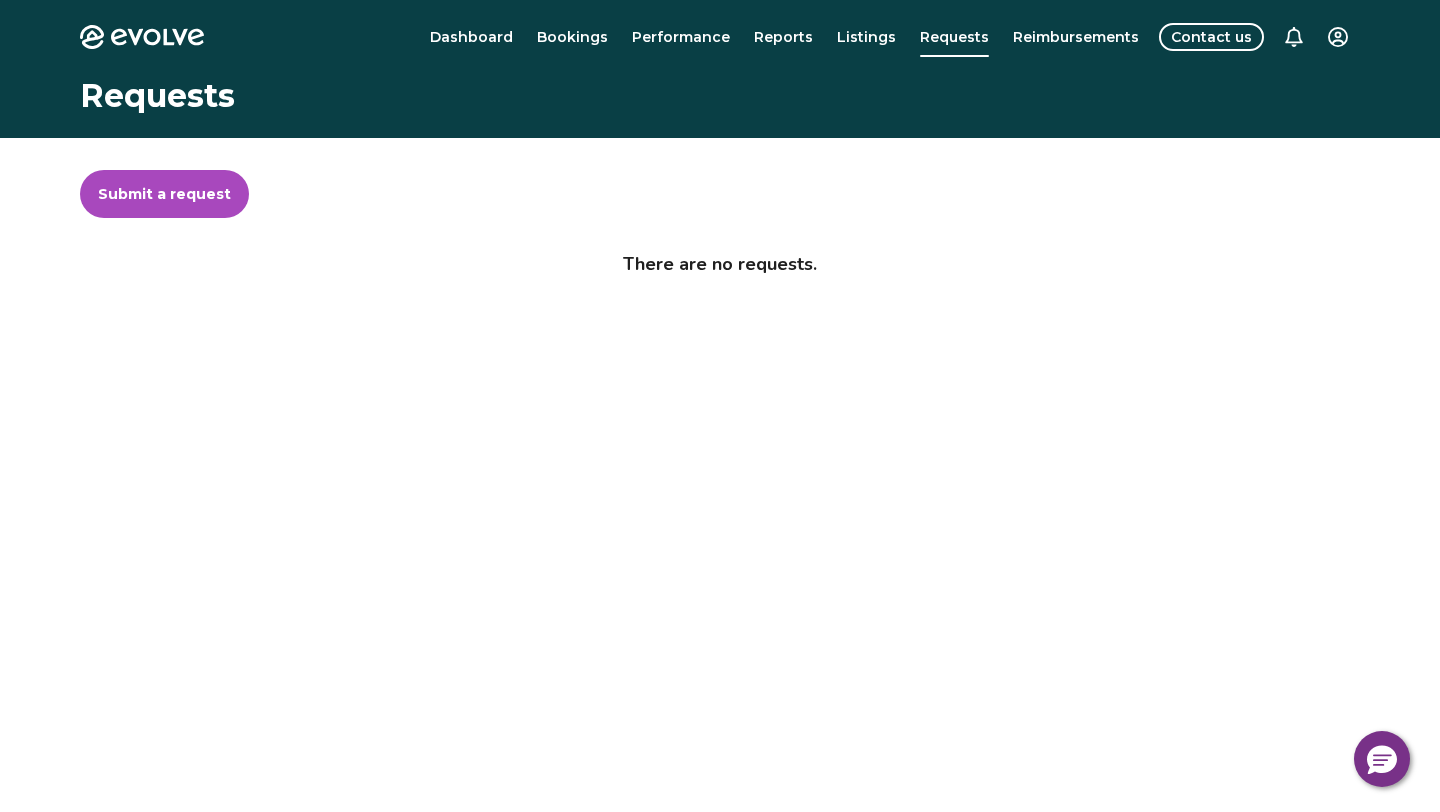 click on "Dashboard Bookings Performance Reports Listings Requests Reimbursements Contact us" at bounding box center [794, 37] 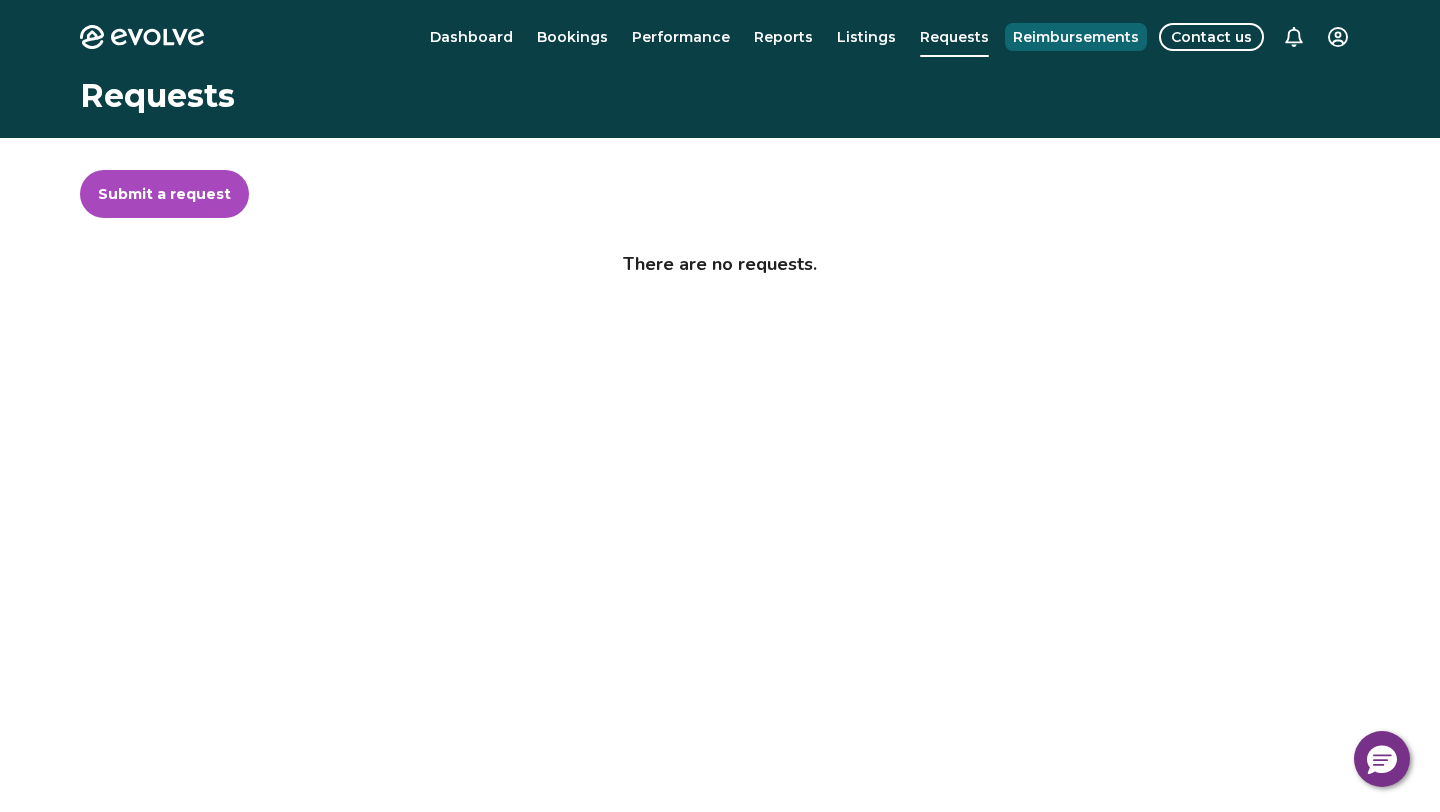 click on "Reimbursements" at bounding box center [1076, 37] 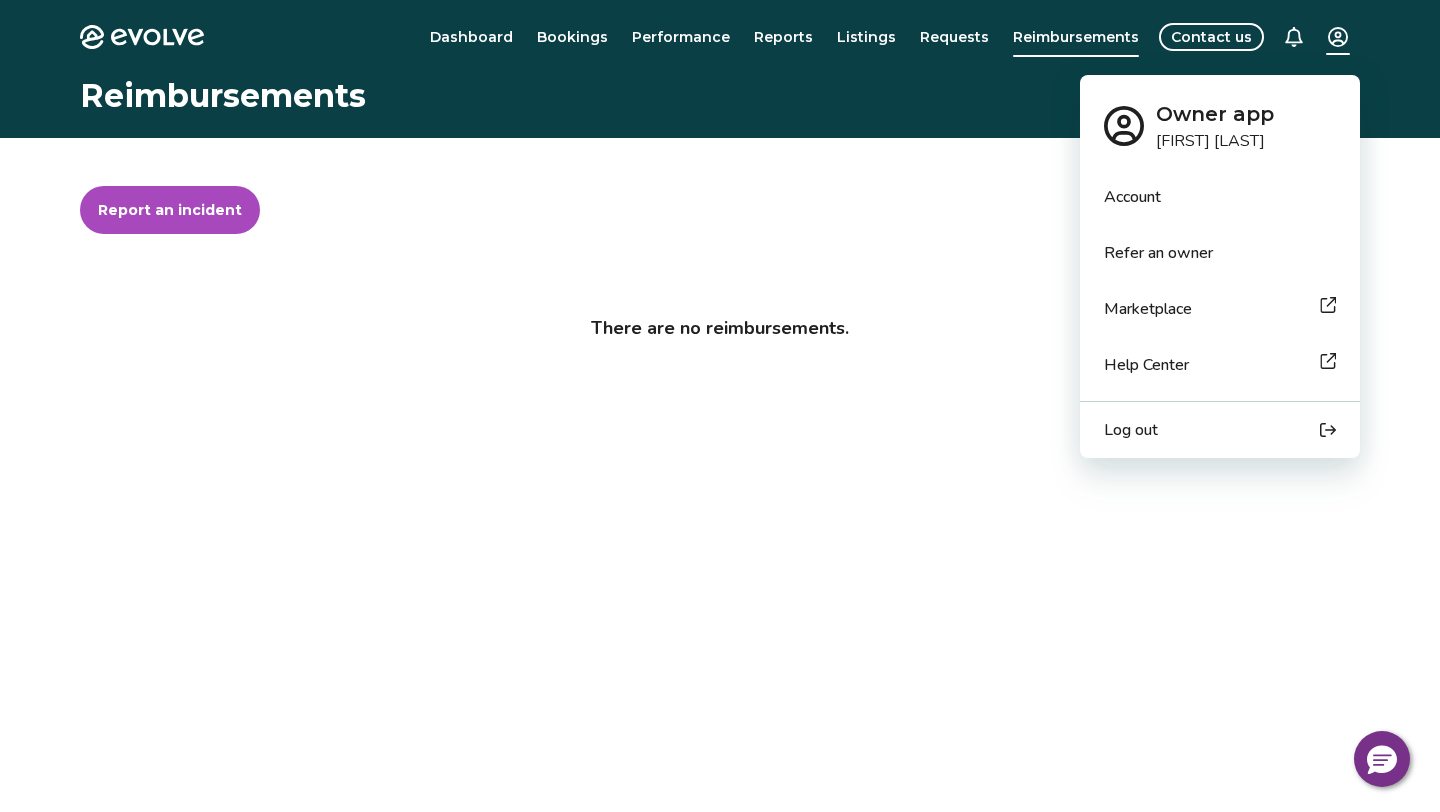 click on "Evolve Dashboard Bookings Performance Reports Listings Requests Reimbursements Contact us Reimbursements Report an incident There are no reimbursements. © 2013-Present Evolve Vacation Rental Network Privacy Policy | Terms of Service
$0 Owner app [FIRST]   [LAST] Account Refer an owner Marketplace Help Center Log out" at bounding box center [720, 517] 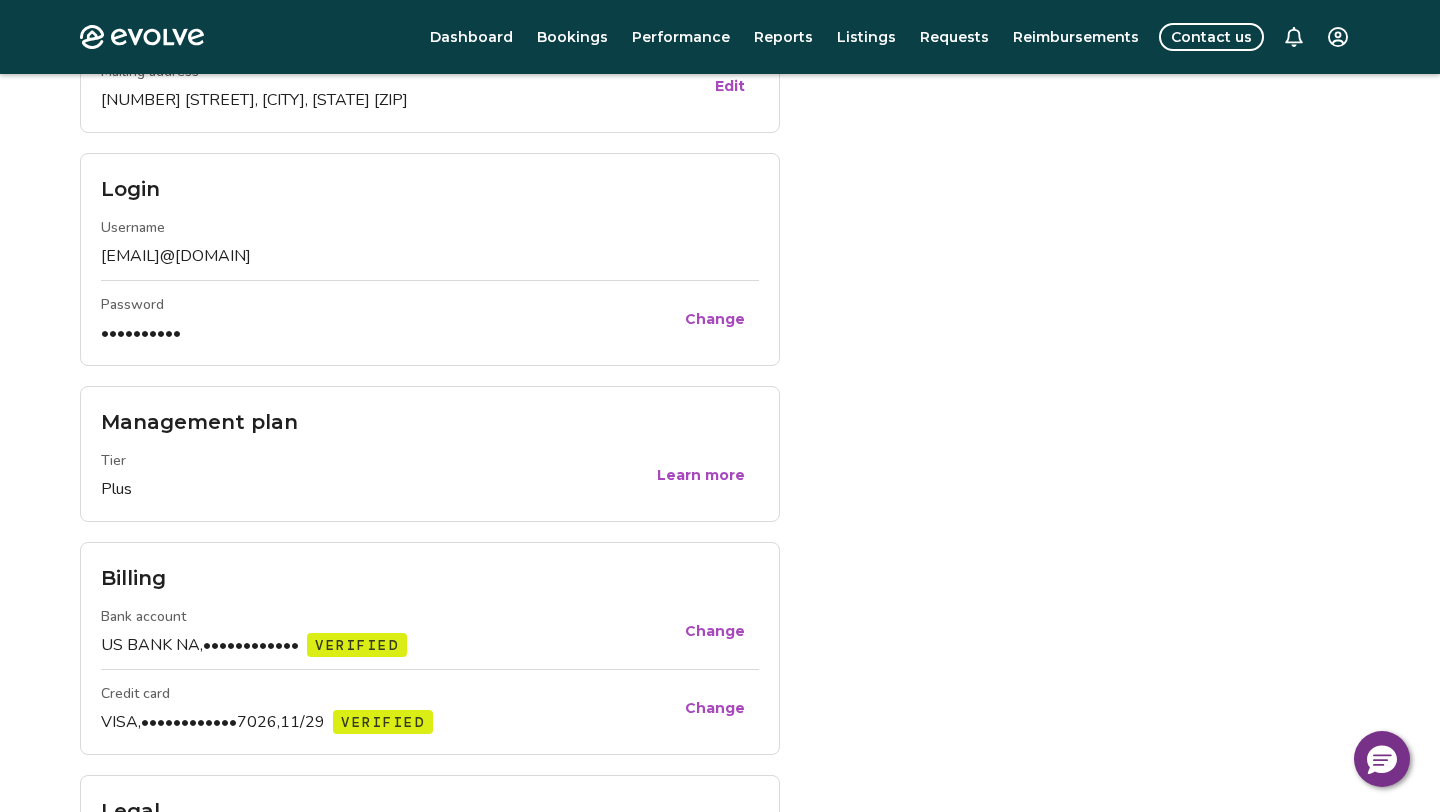 scroll, scrollTop: 0, scrollLeft: 0, axis: both 